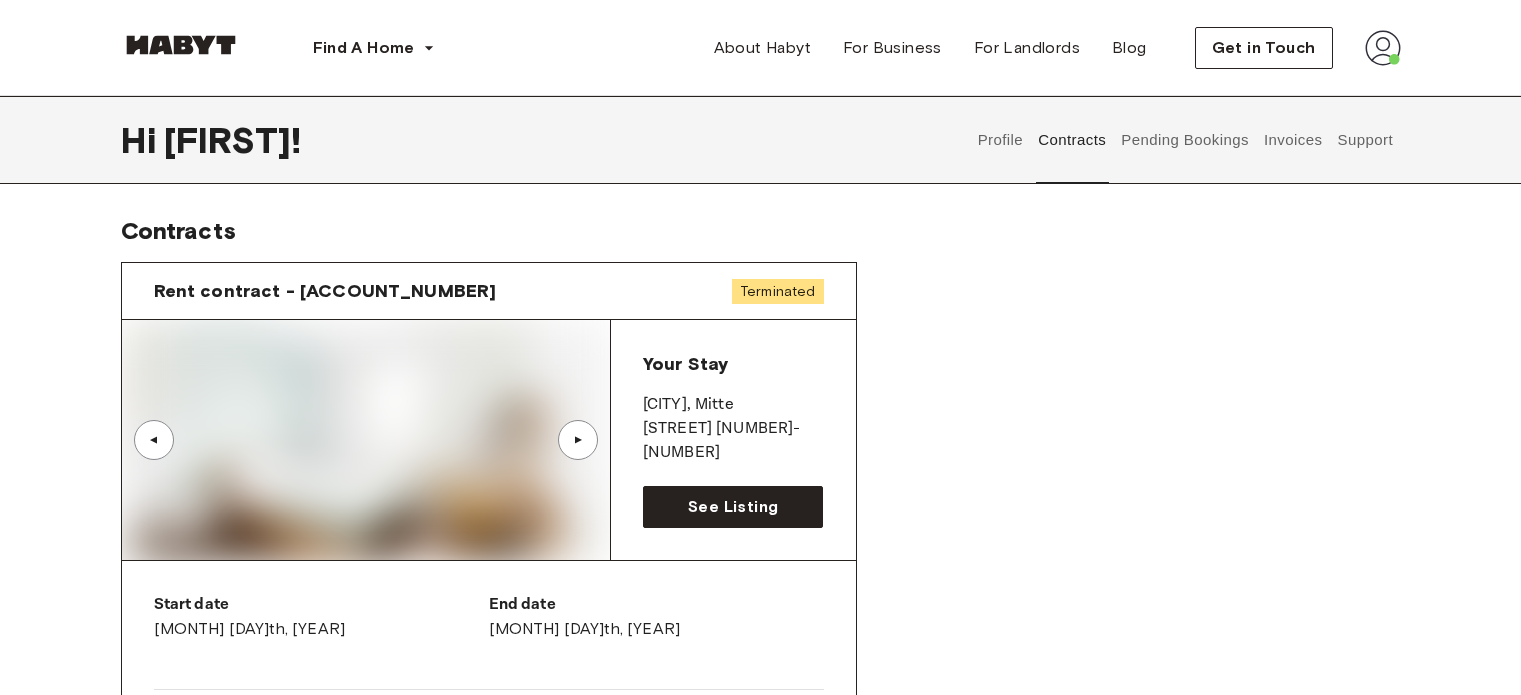 scroll, scrollTop: 0, scrollLeft: 0, axis: both 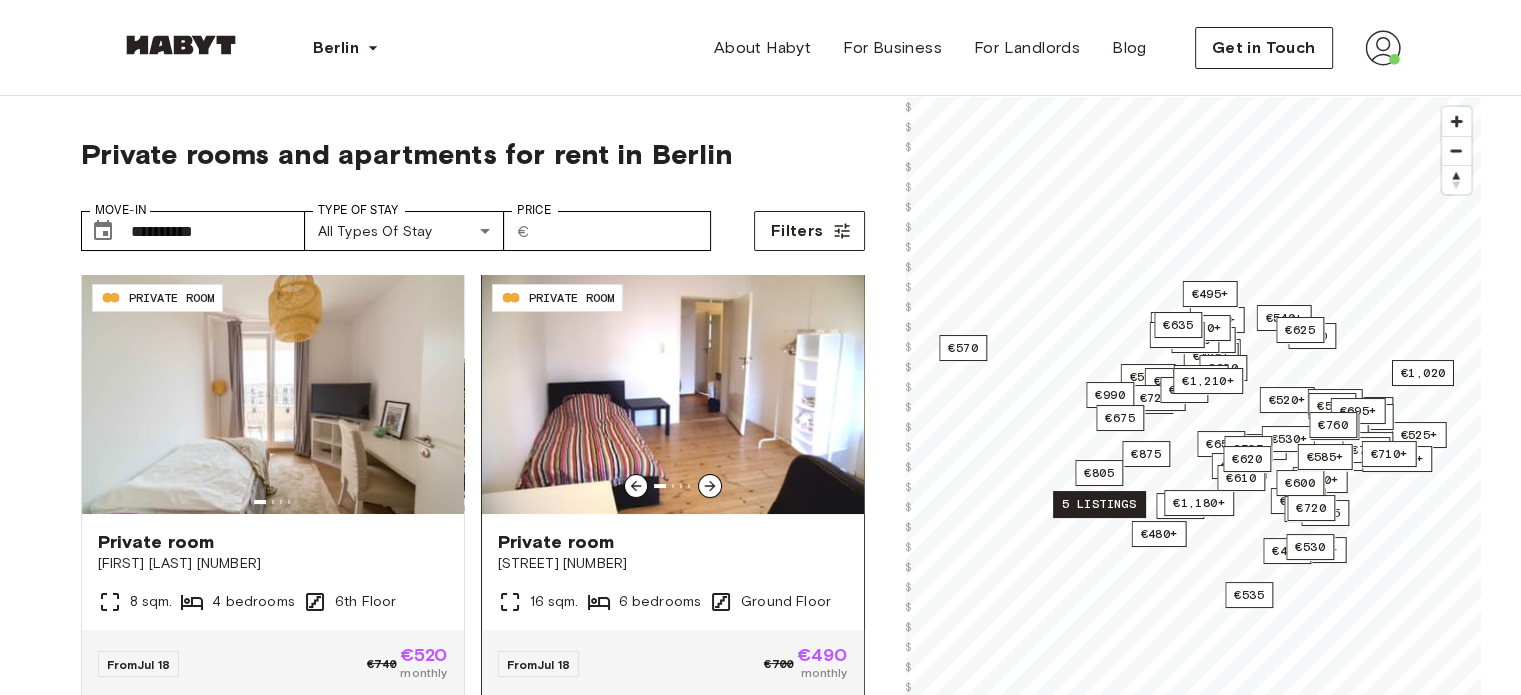 click 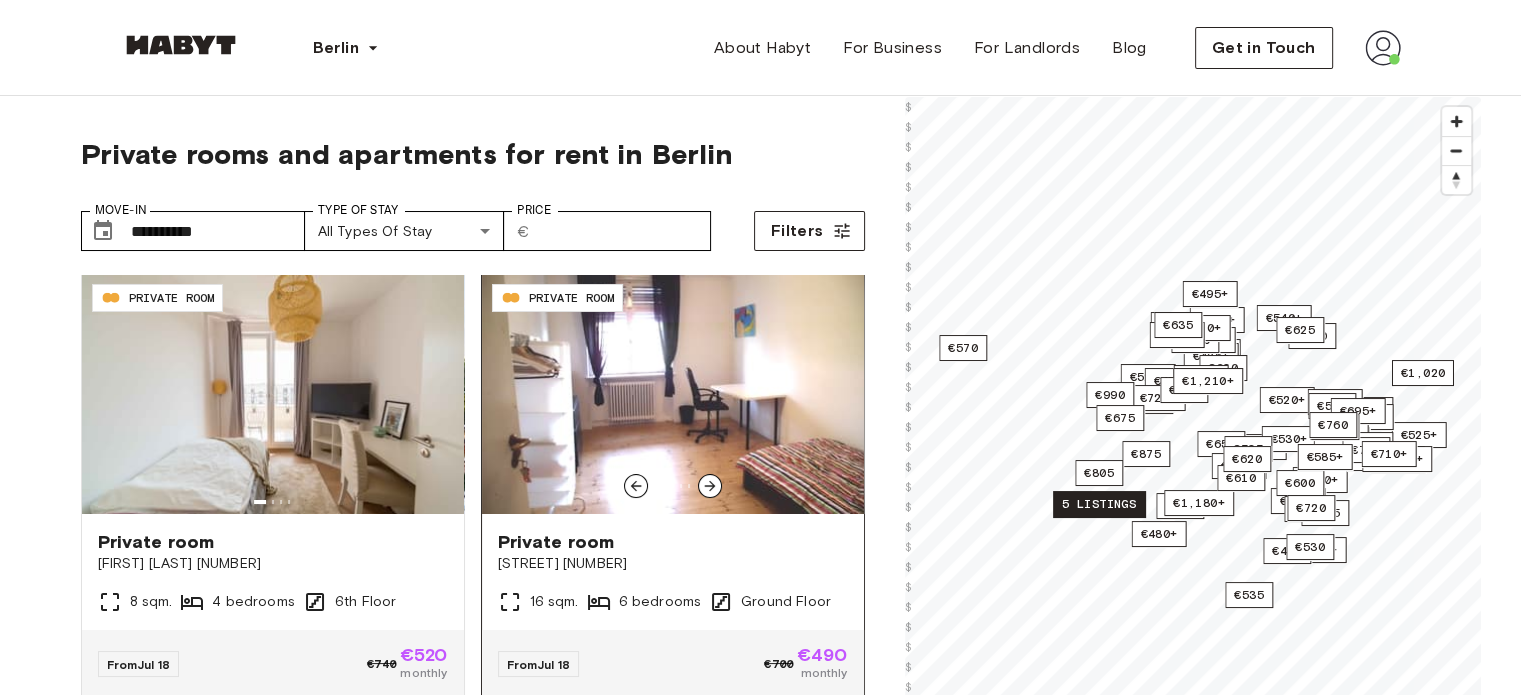 click 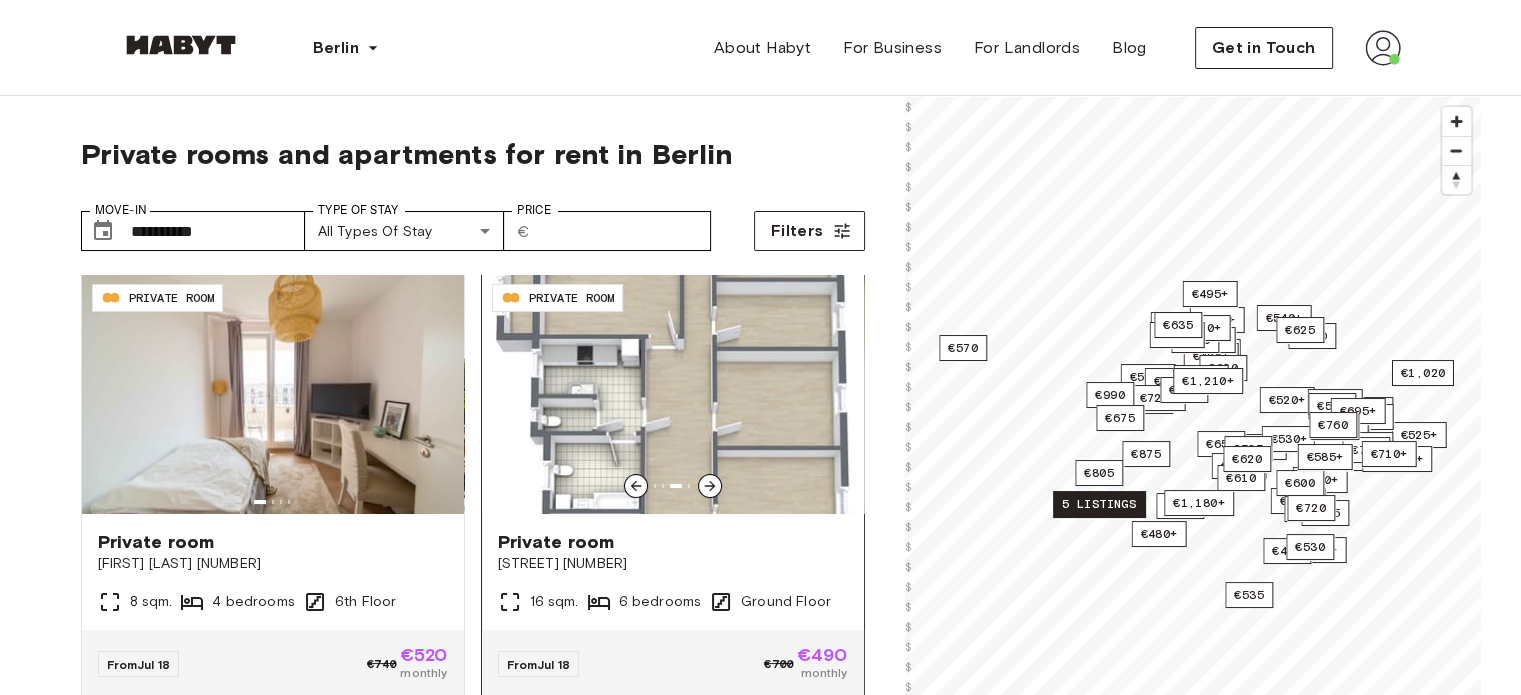 click 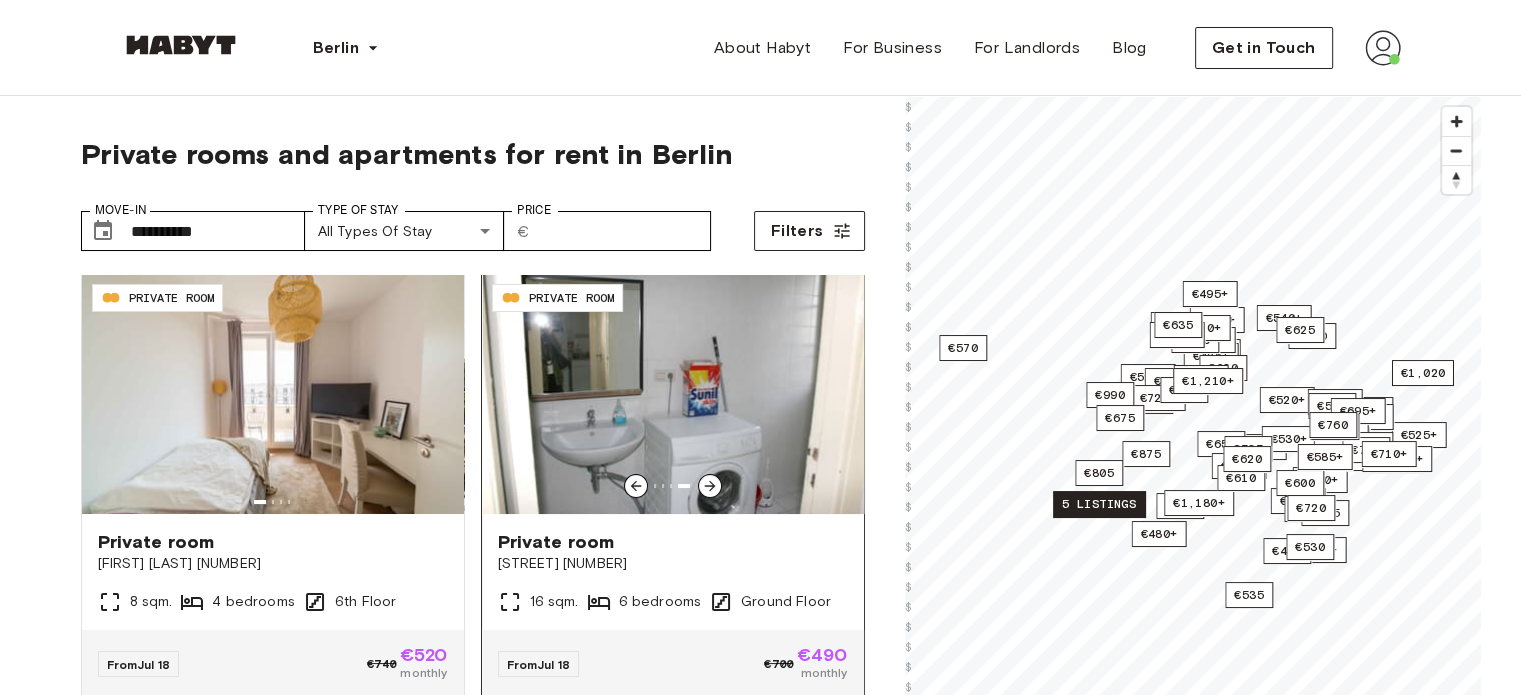 click 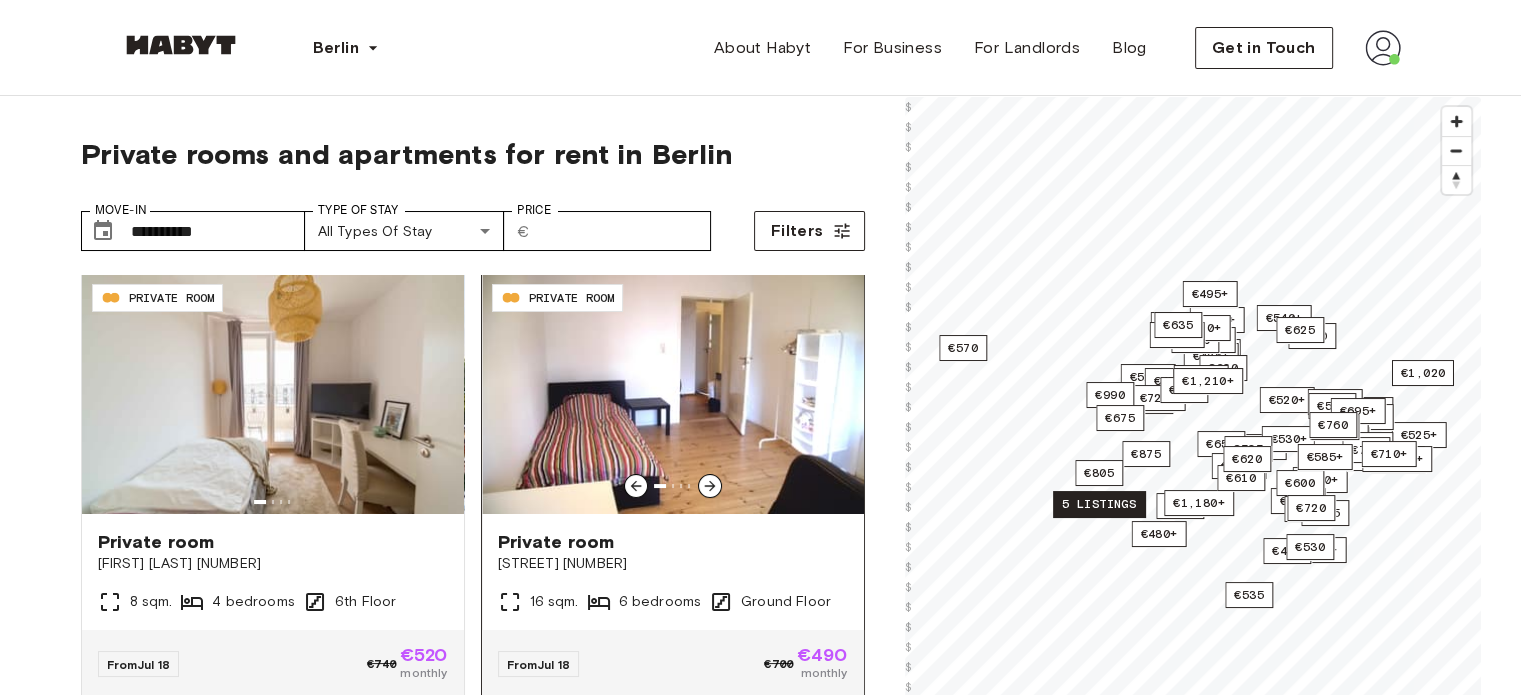 click on "Private room" at bounding box center (673, 542) 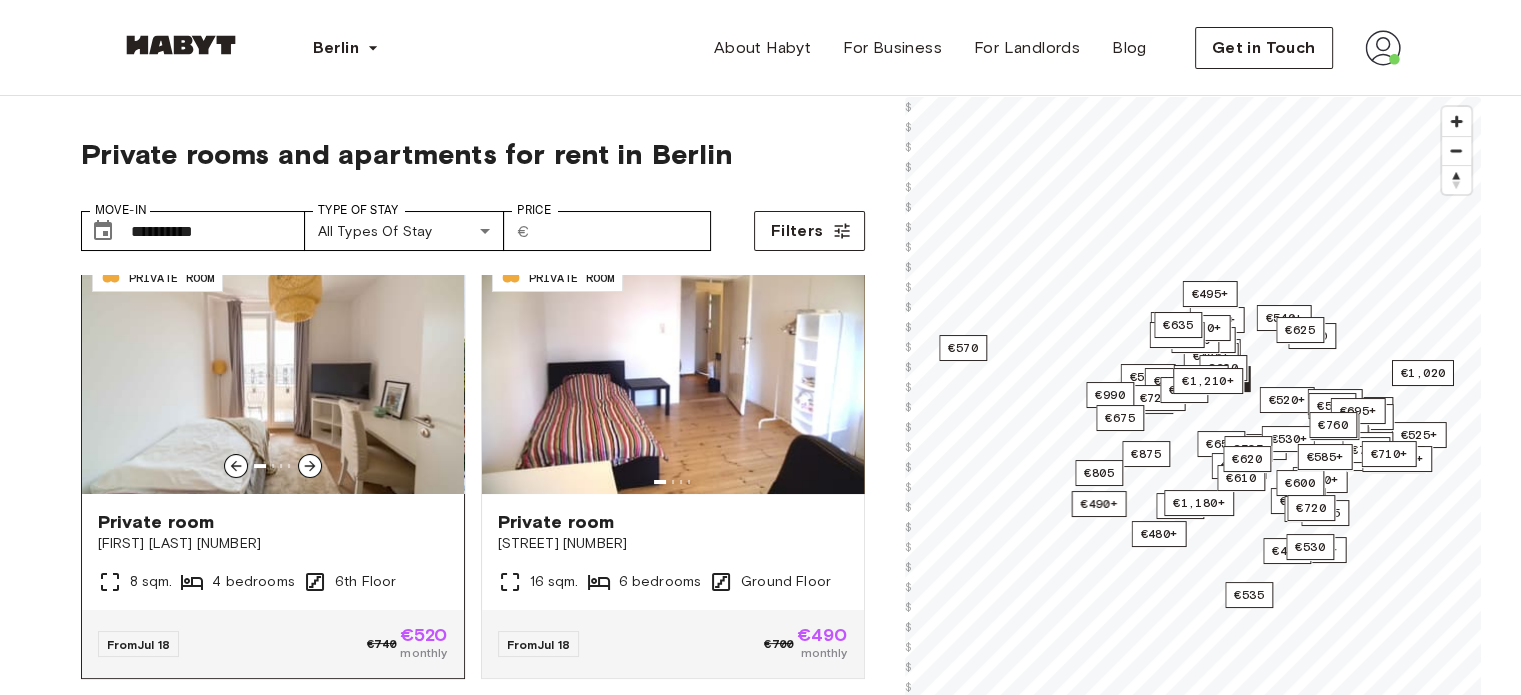 scroll, scrollTop: 0, scrollLeft: 0, axis: both 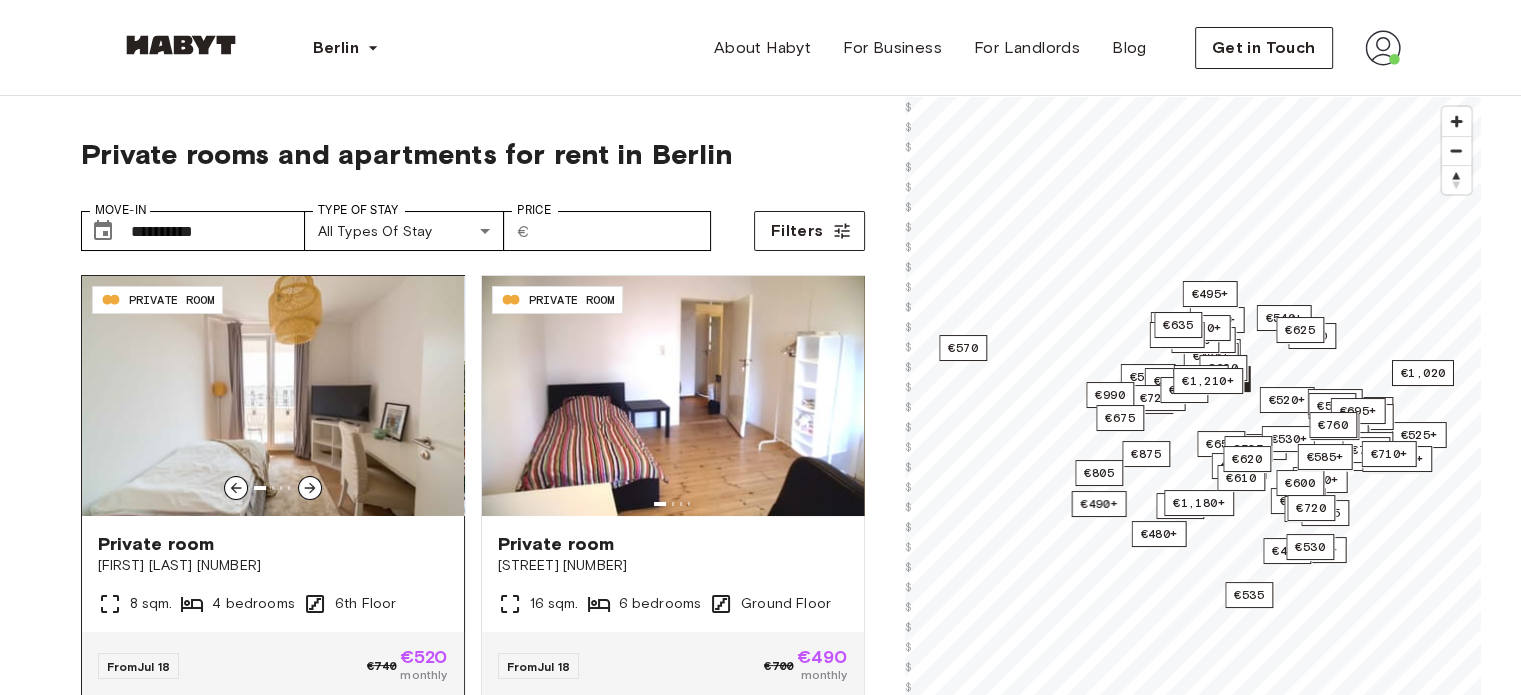 click 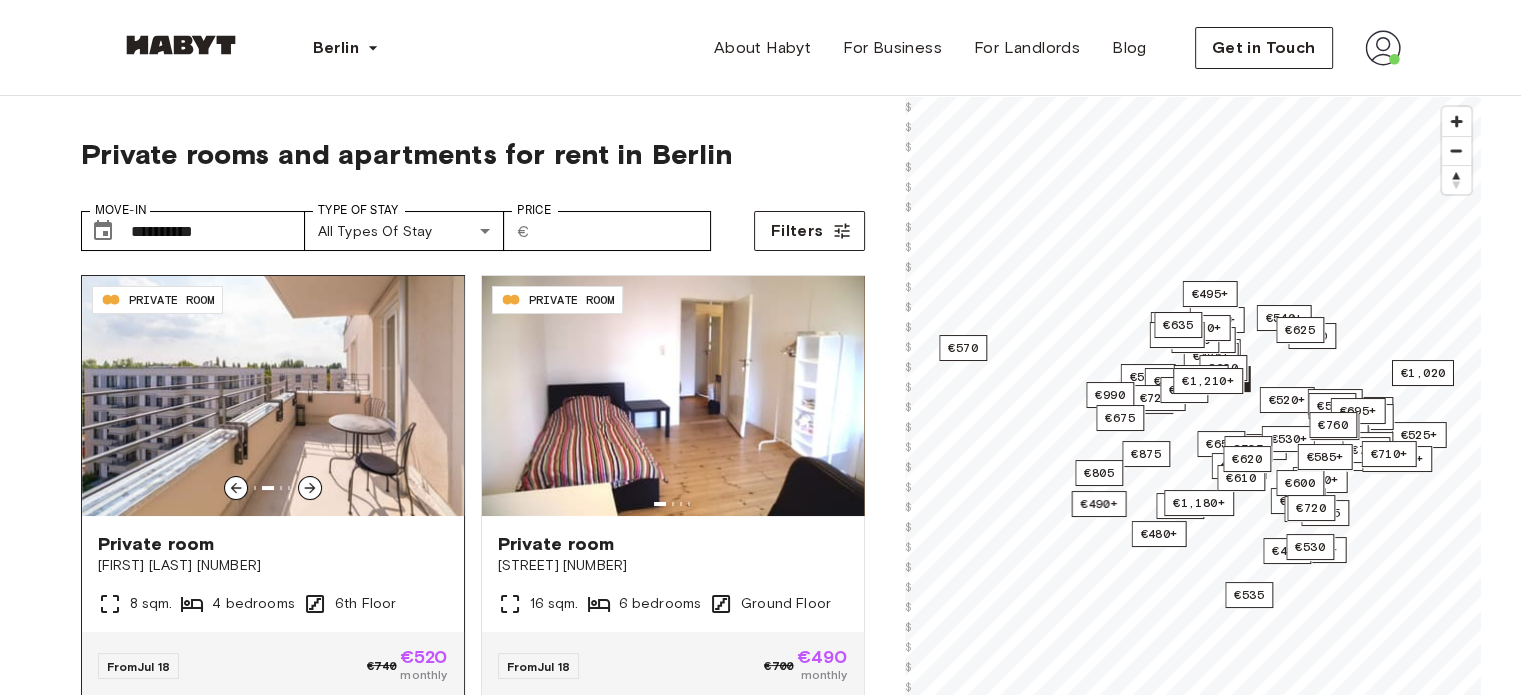 click 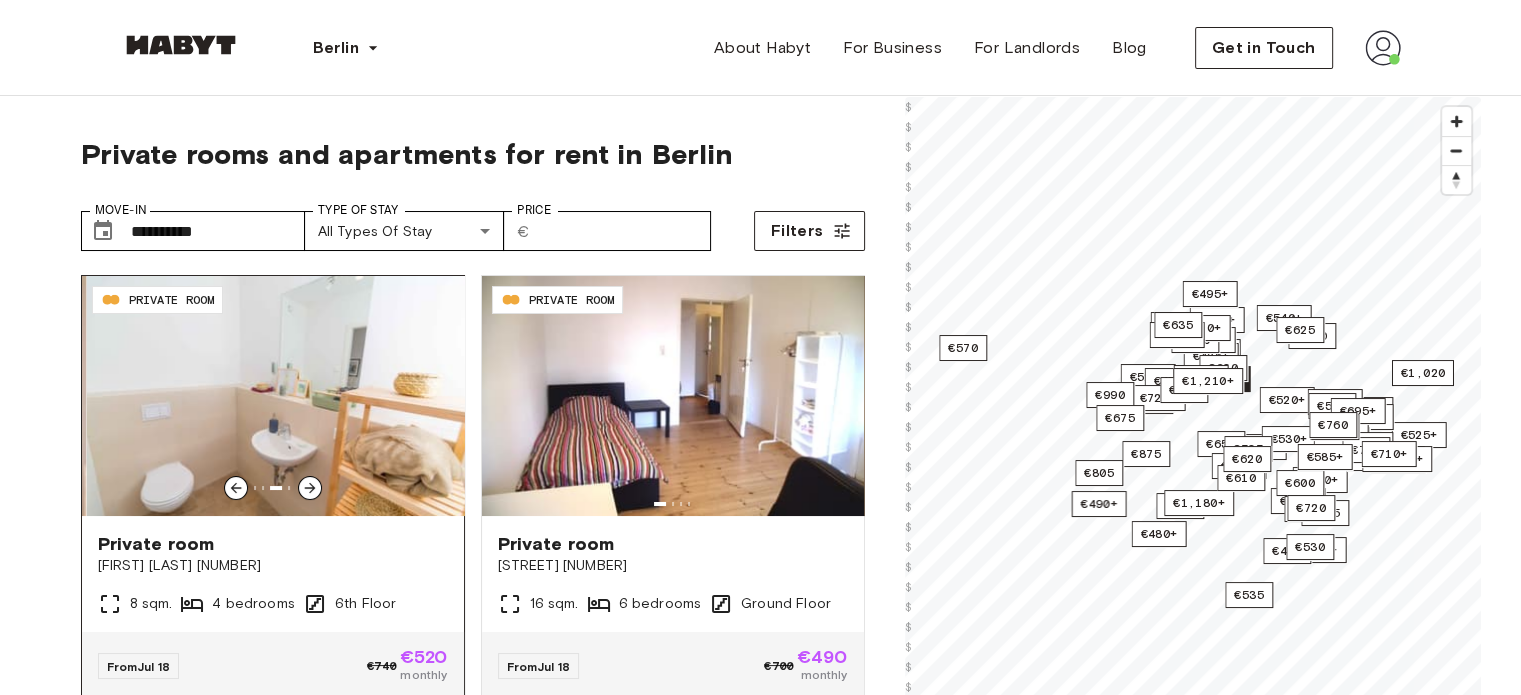 click 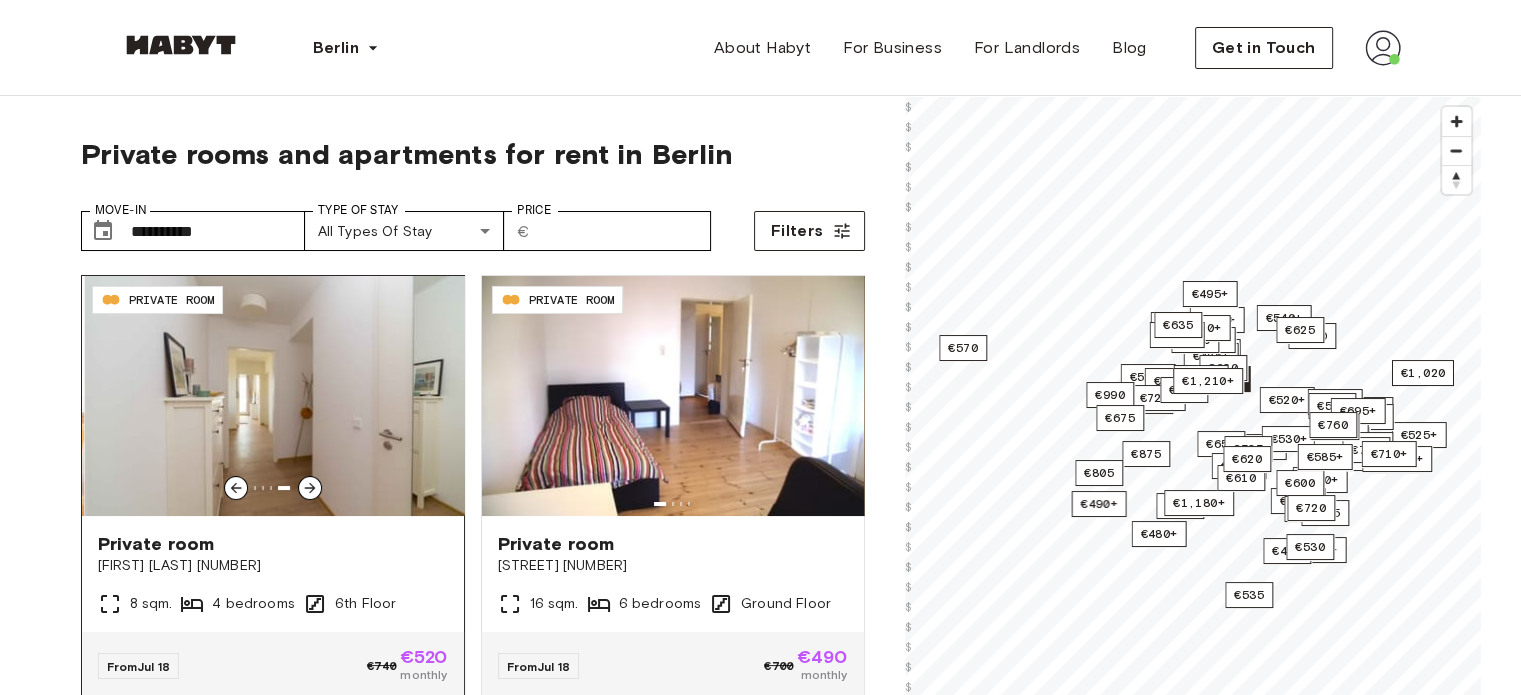 click 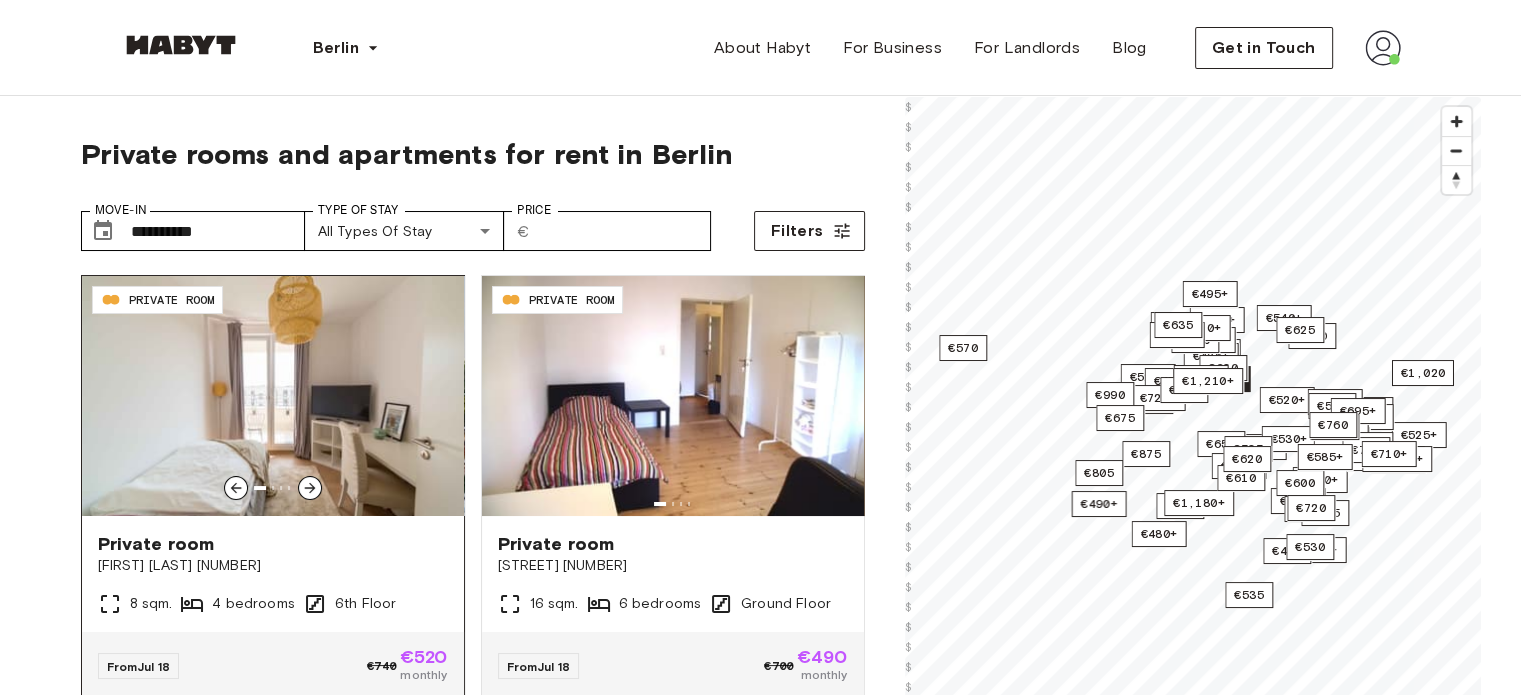 click 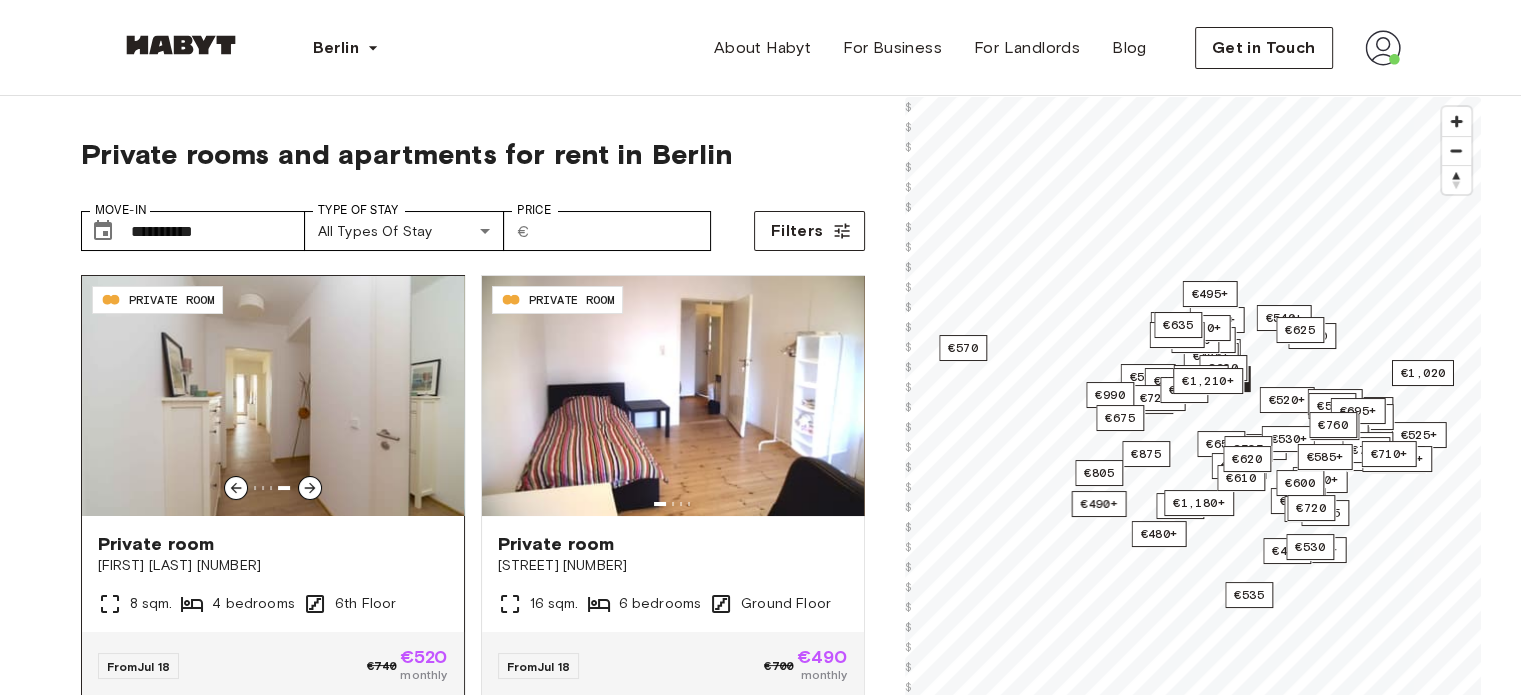 click 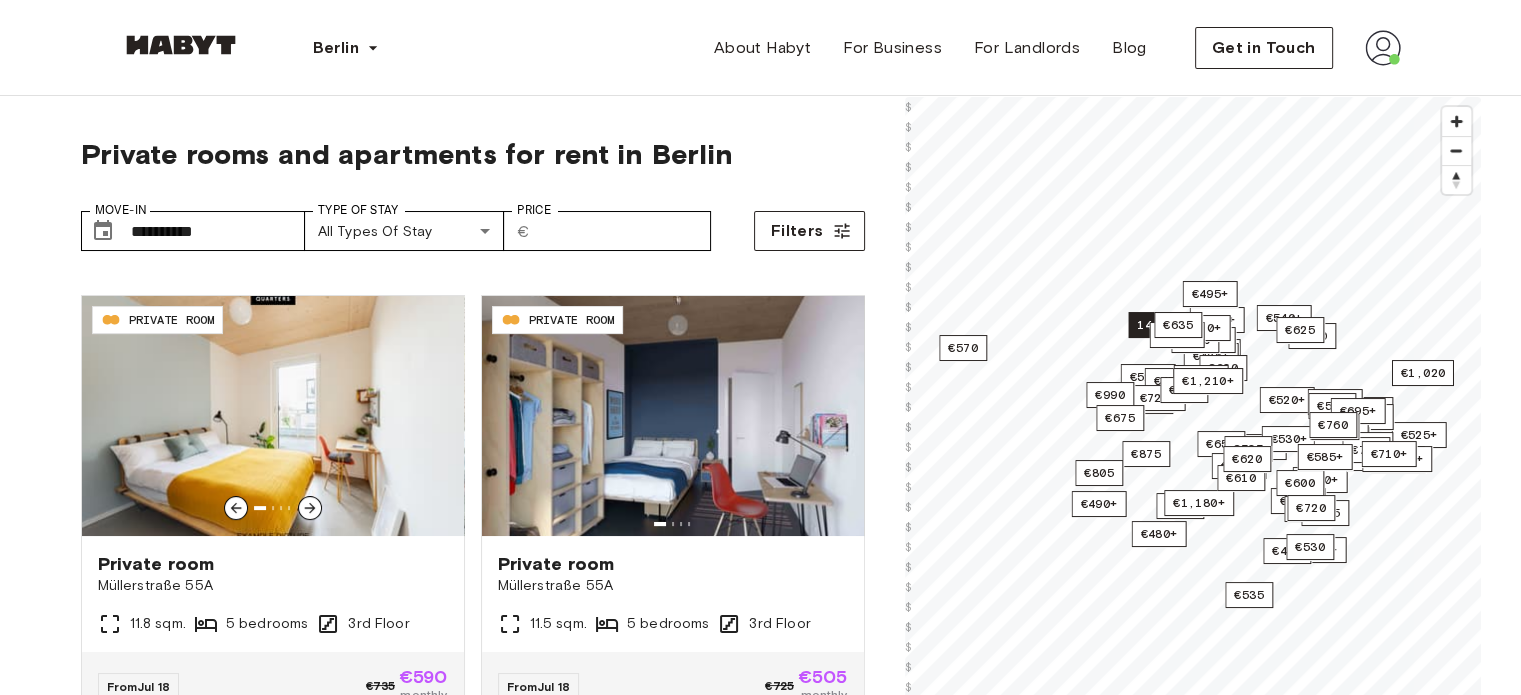 scroll, scrollTop: 431, scrollLeft: 0, axis: vertical 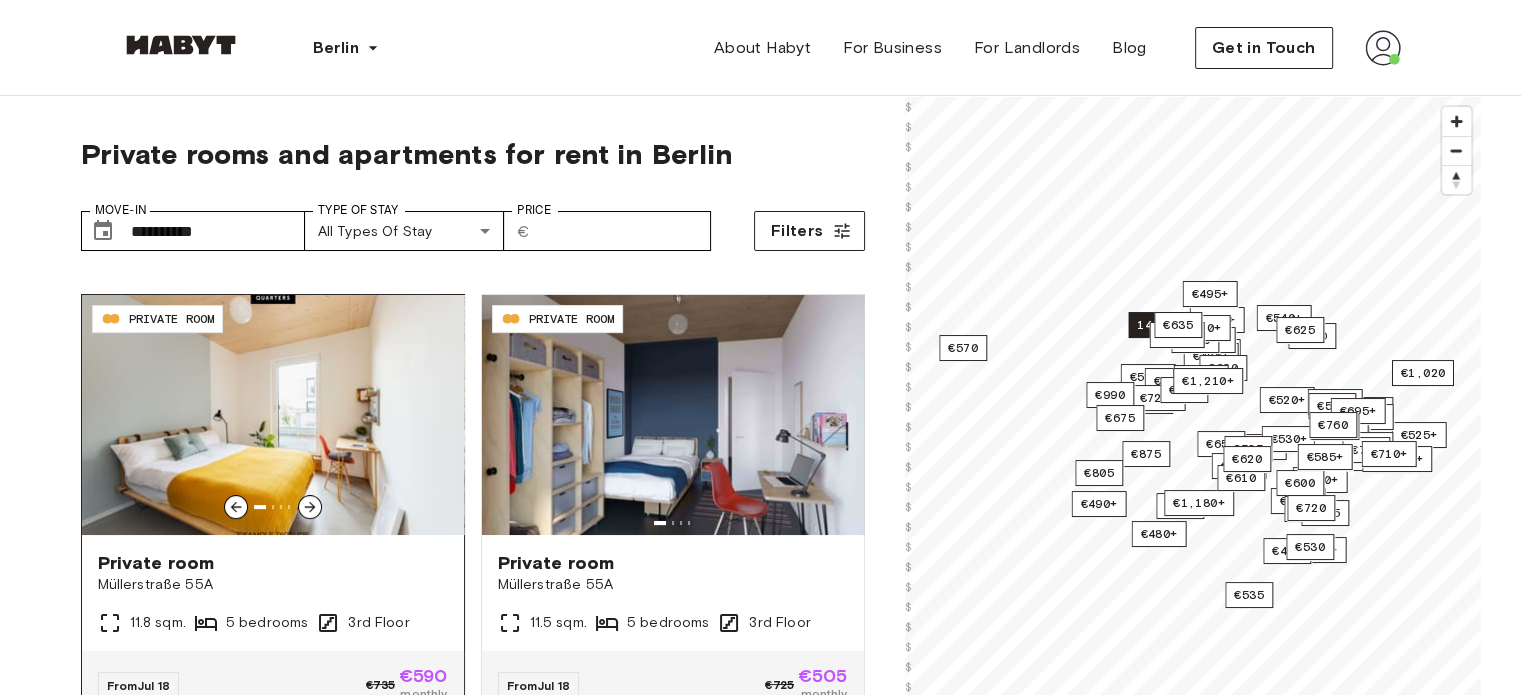 click 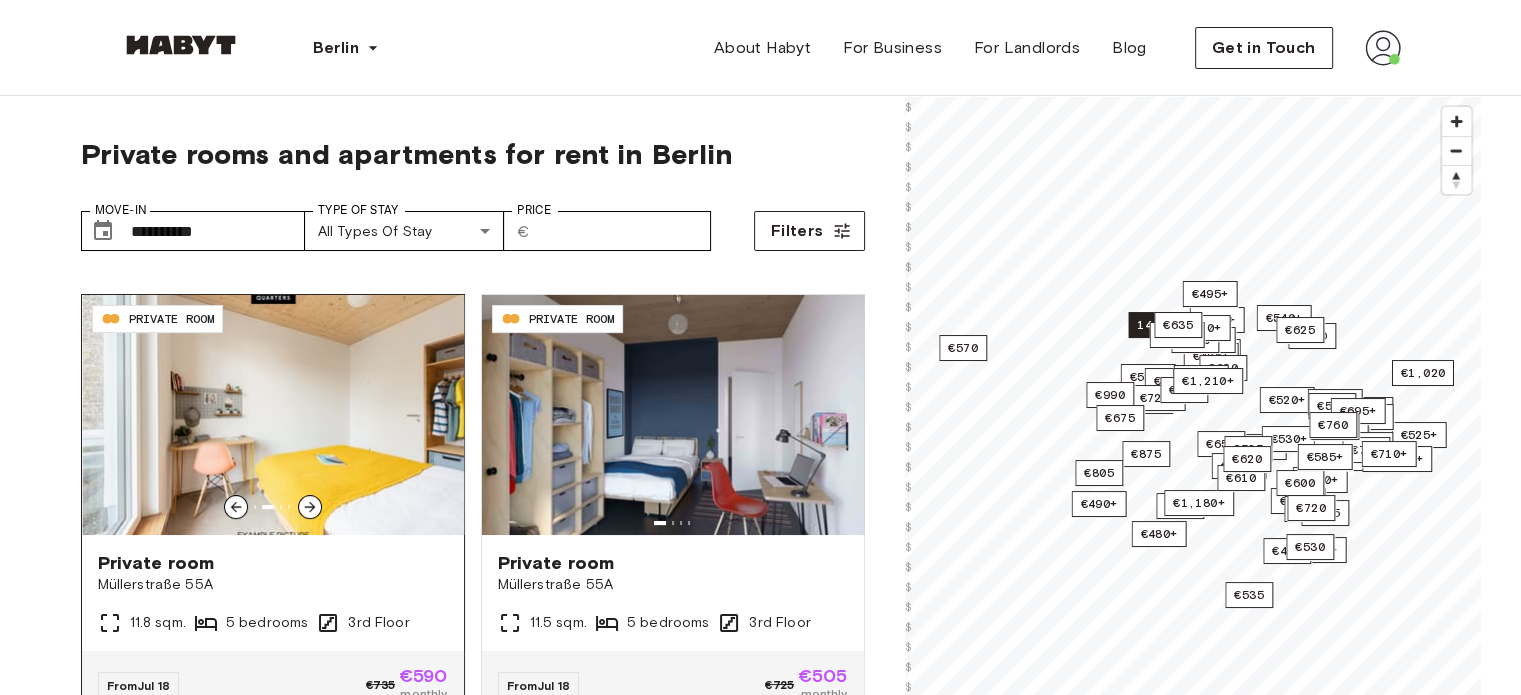click 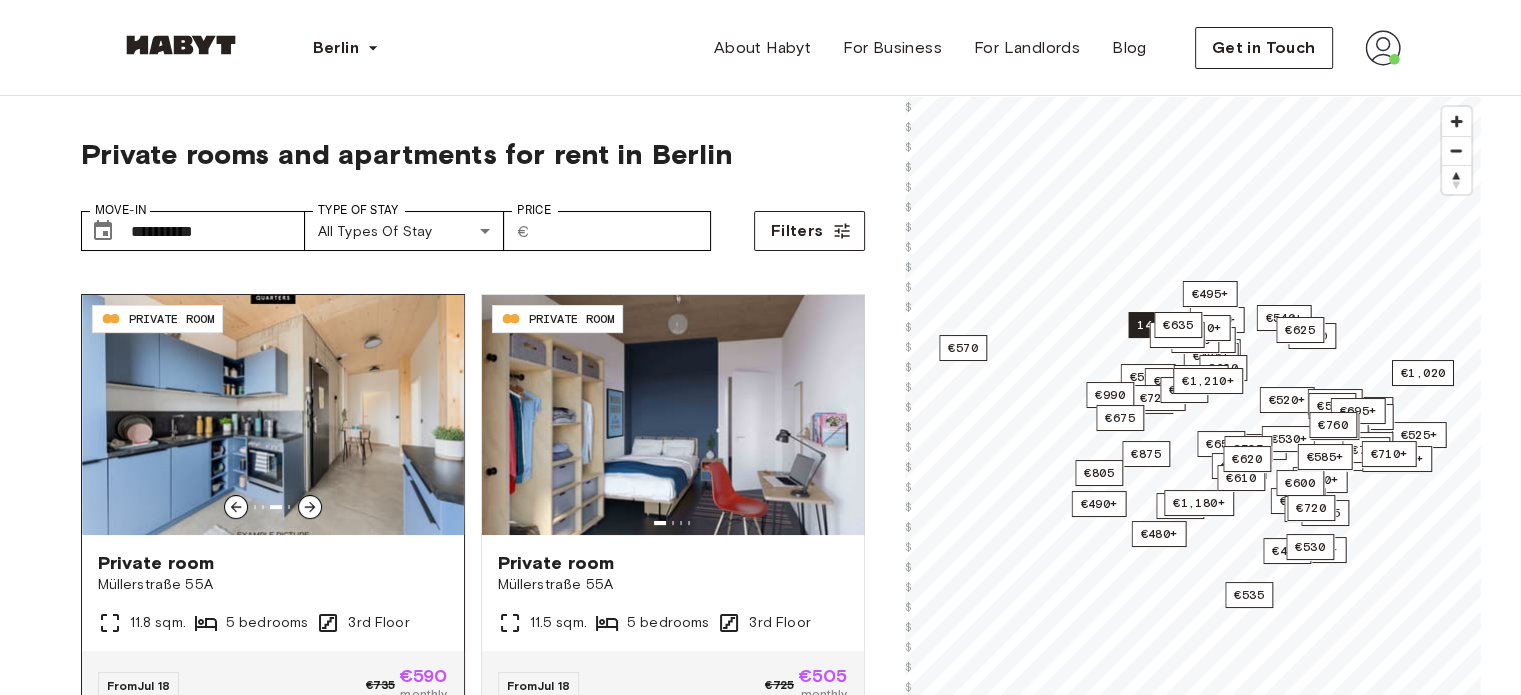 click 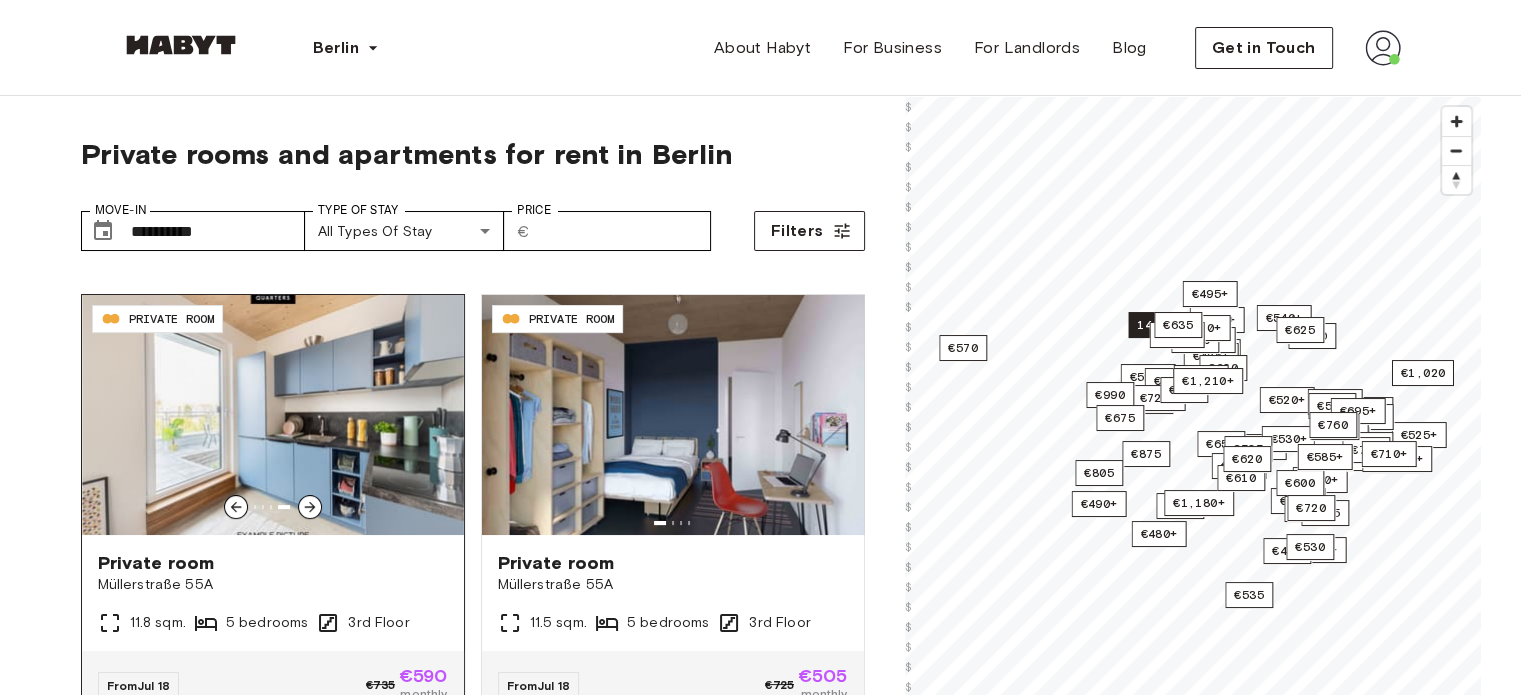 click 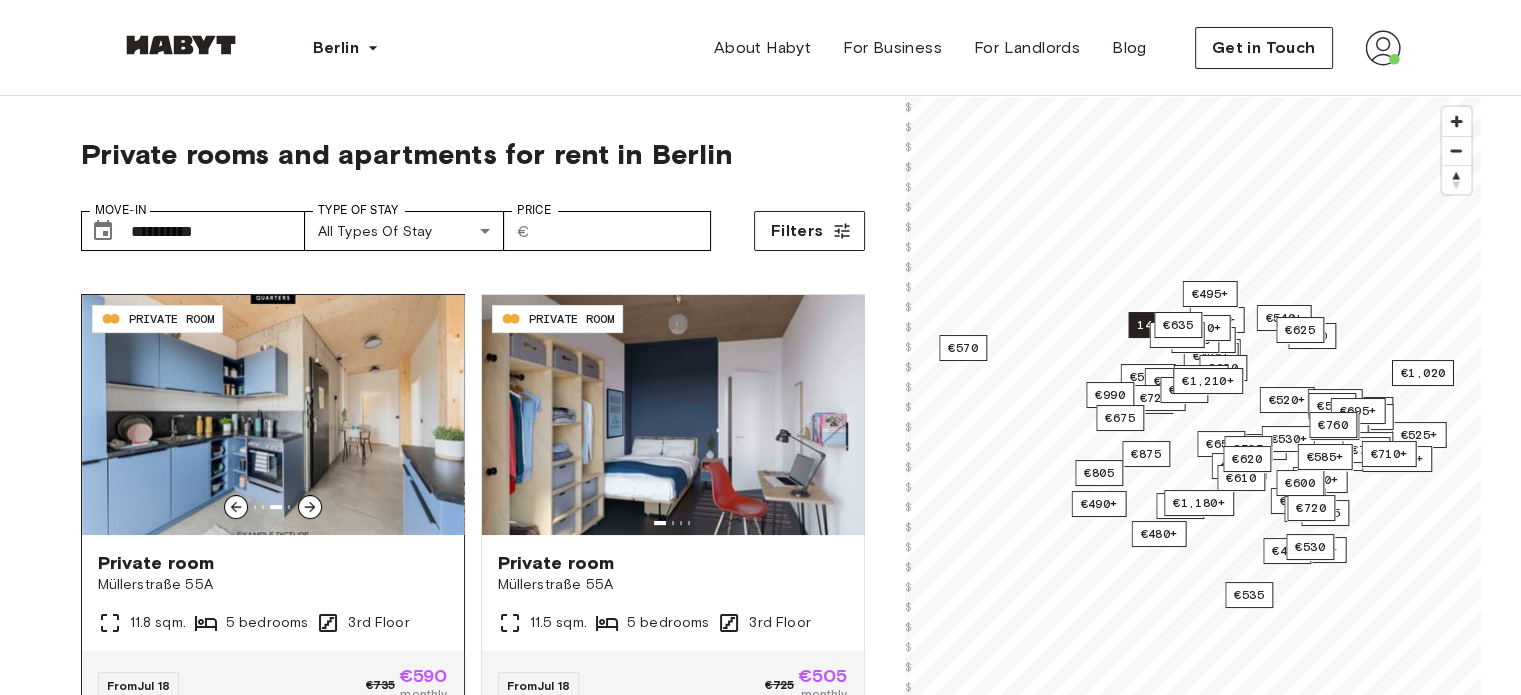 click at bounding box center [273, 415] 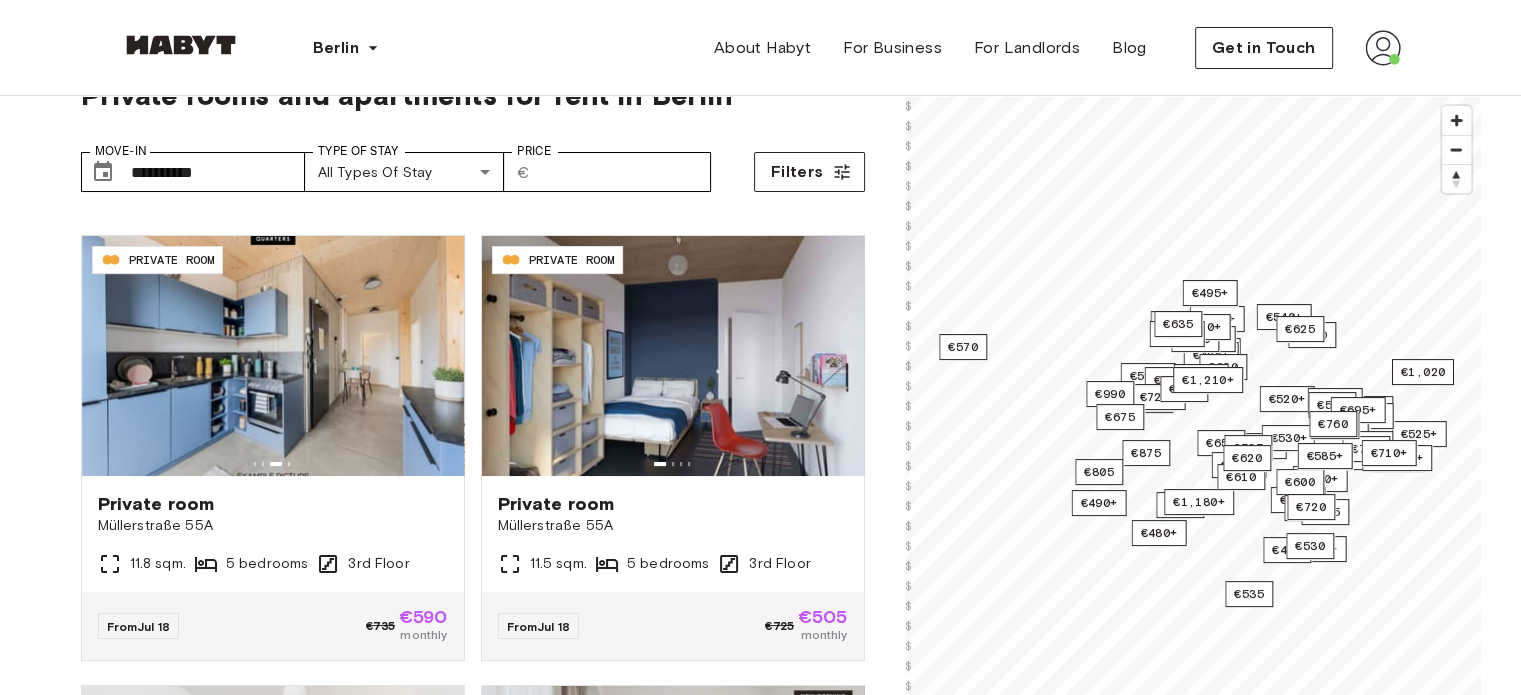 scroll, scrollTop: 184, scrollLeft: 0, axis: vertical 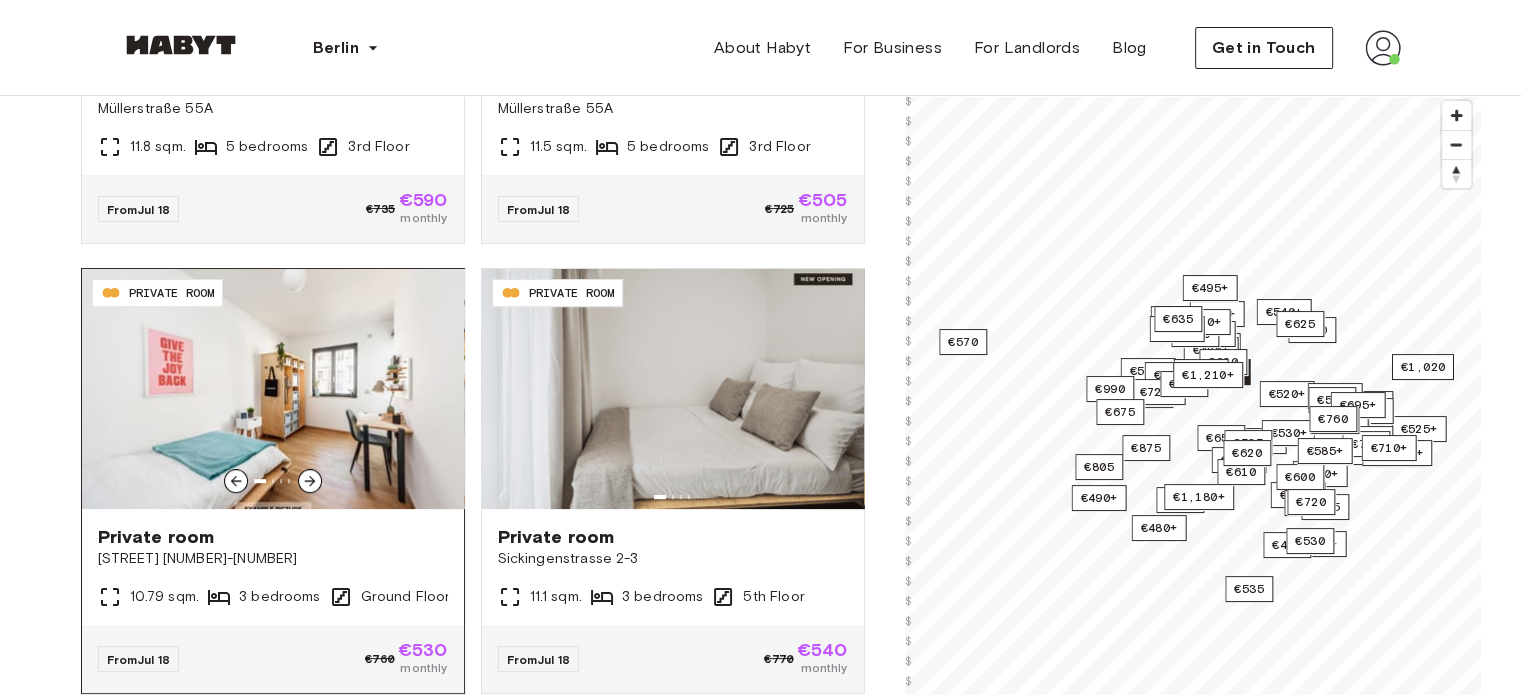 click 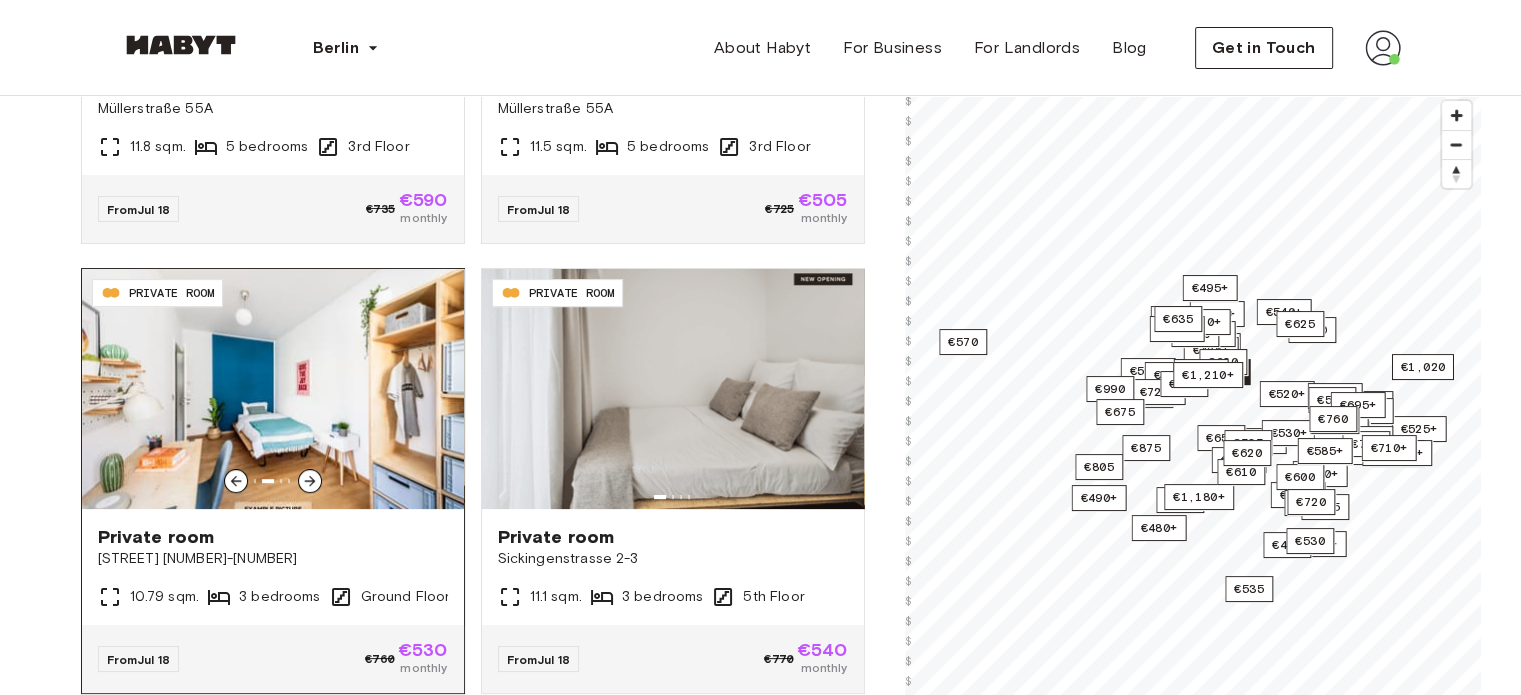 click 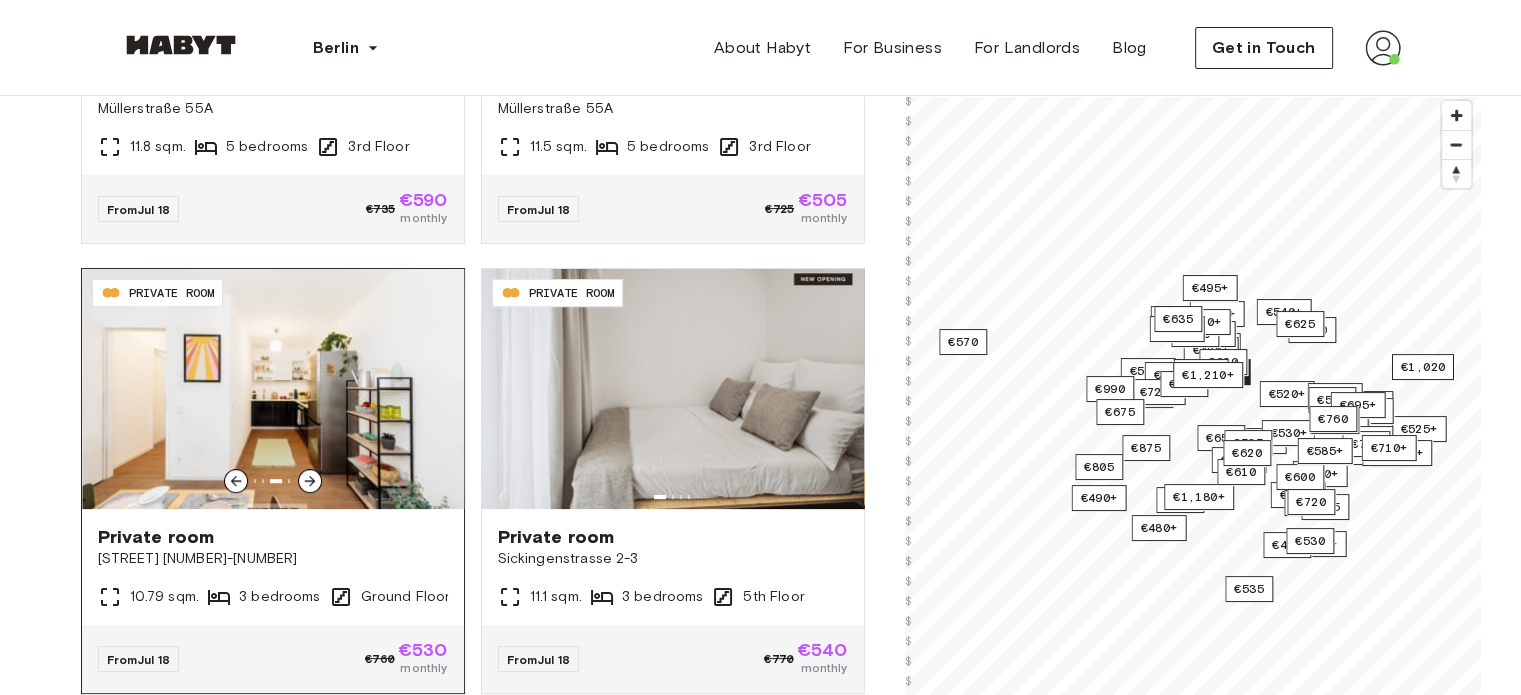 click 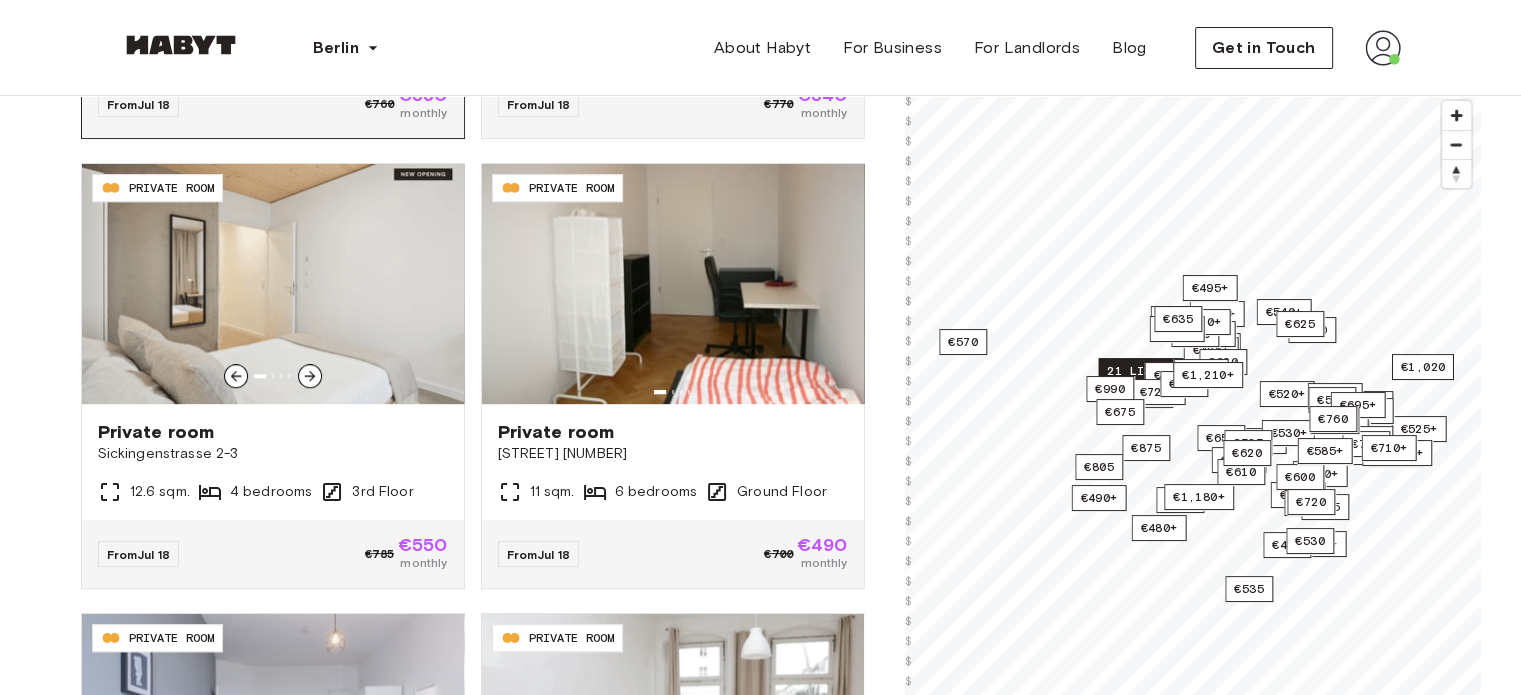 scroll, scrollTop: 1280, scrollLeft: 0, axis: vertical 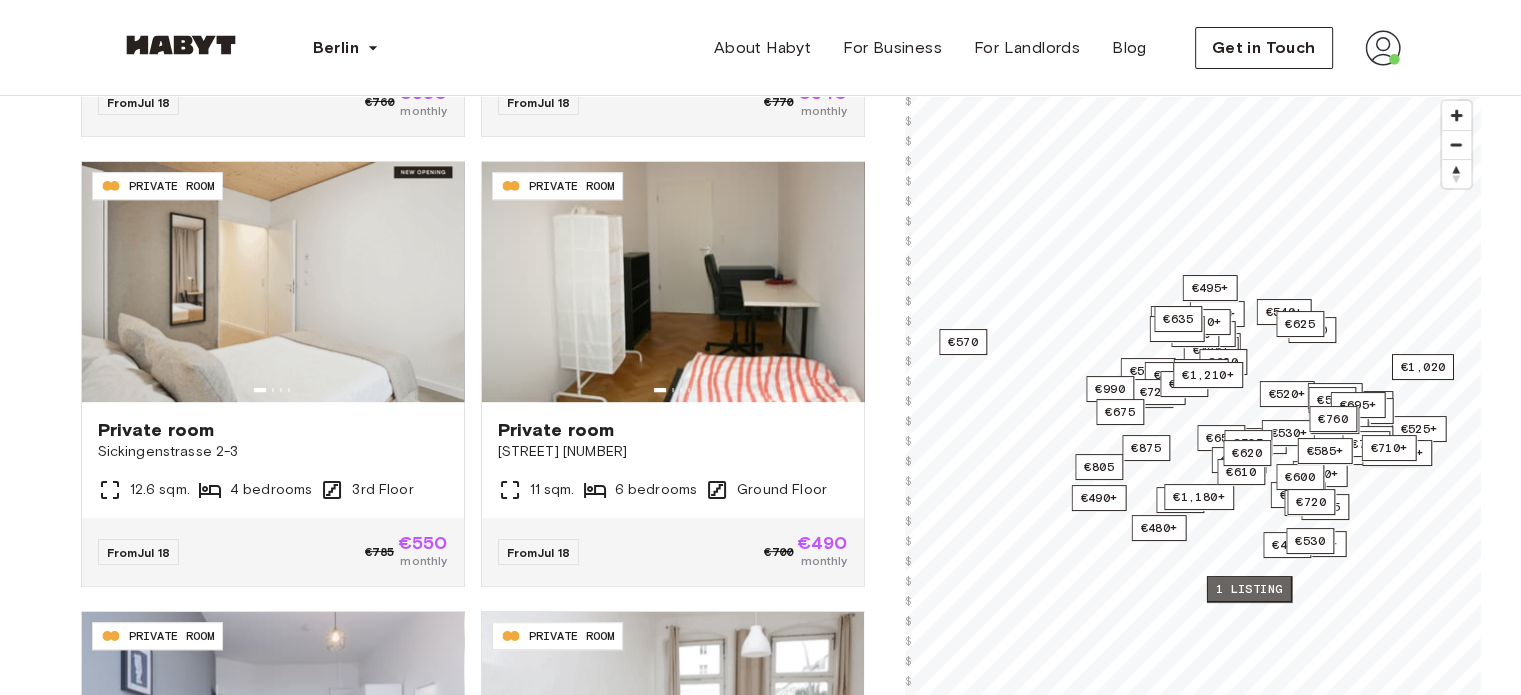 click on "1 listing" at bounding box center [1248, 589] 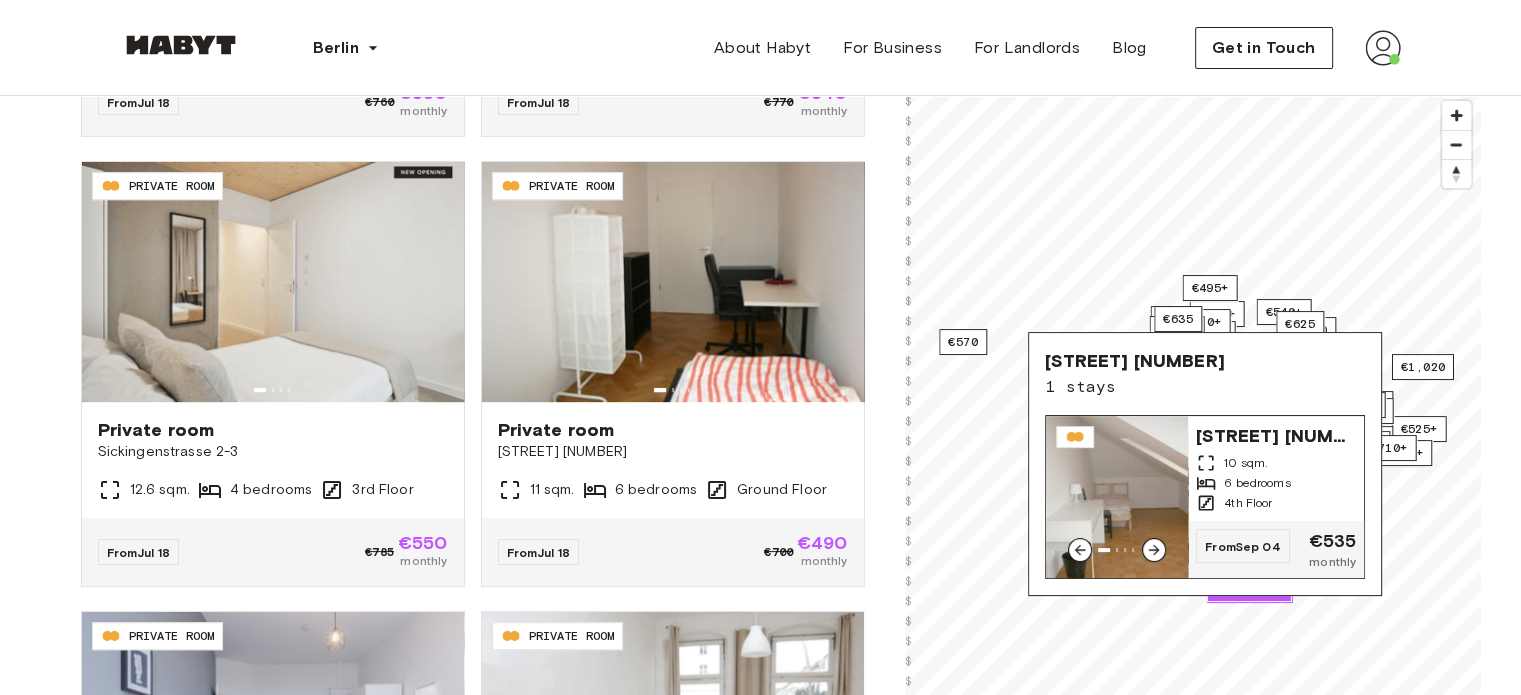 click 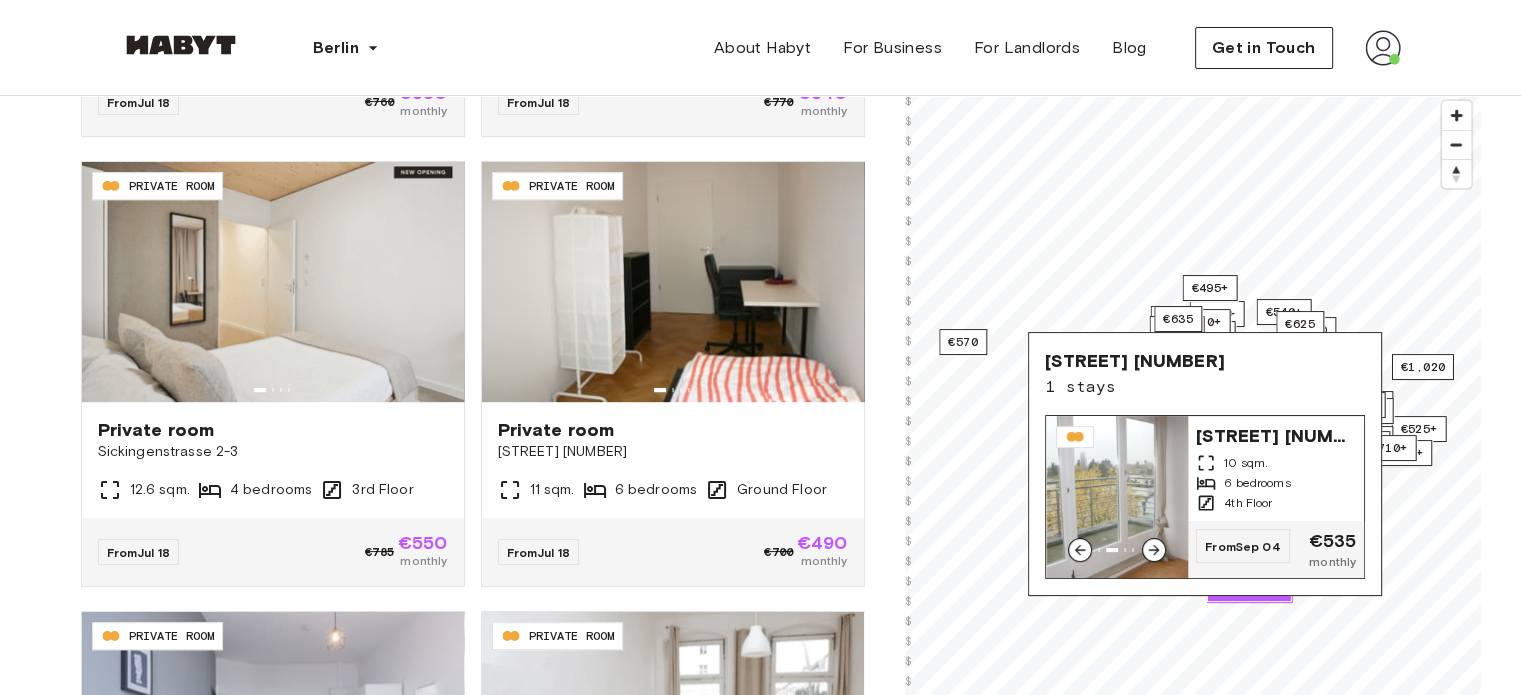 click 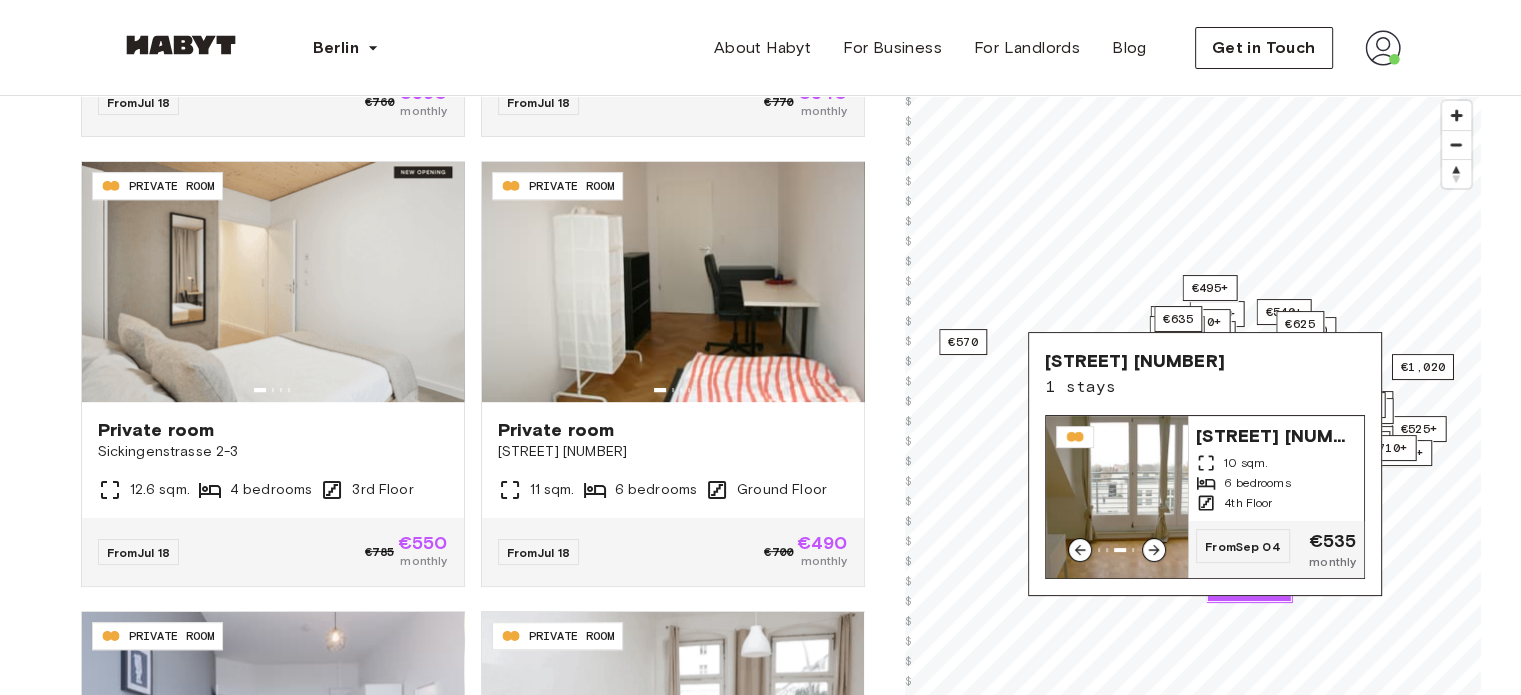 click 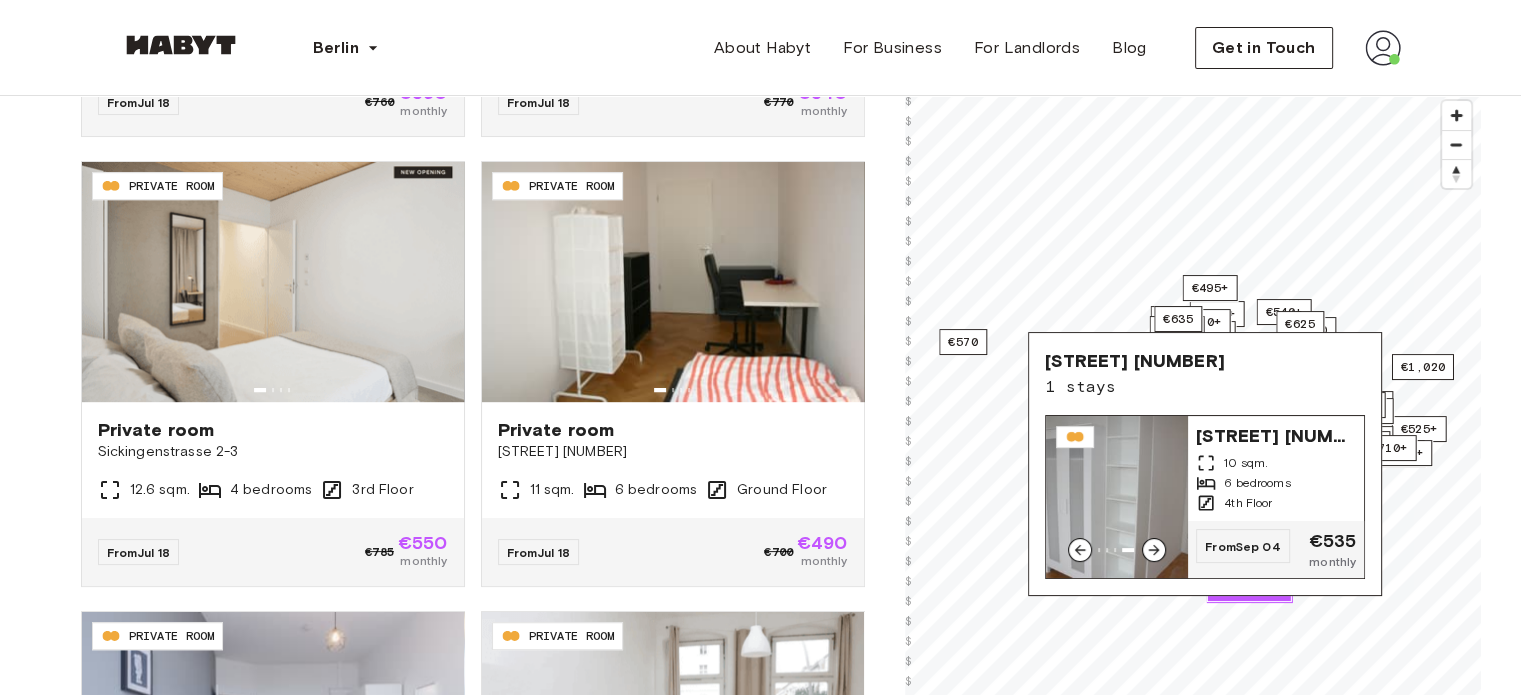 click 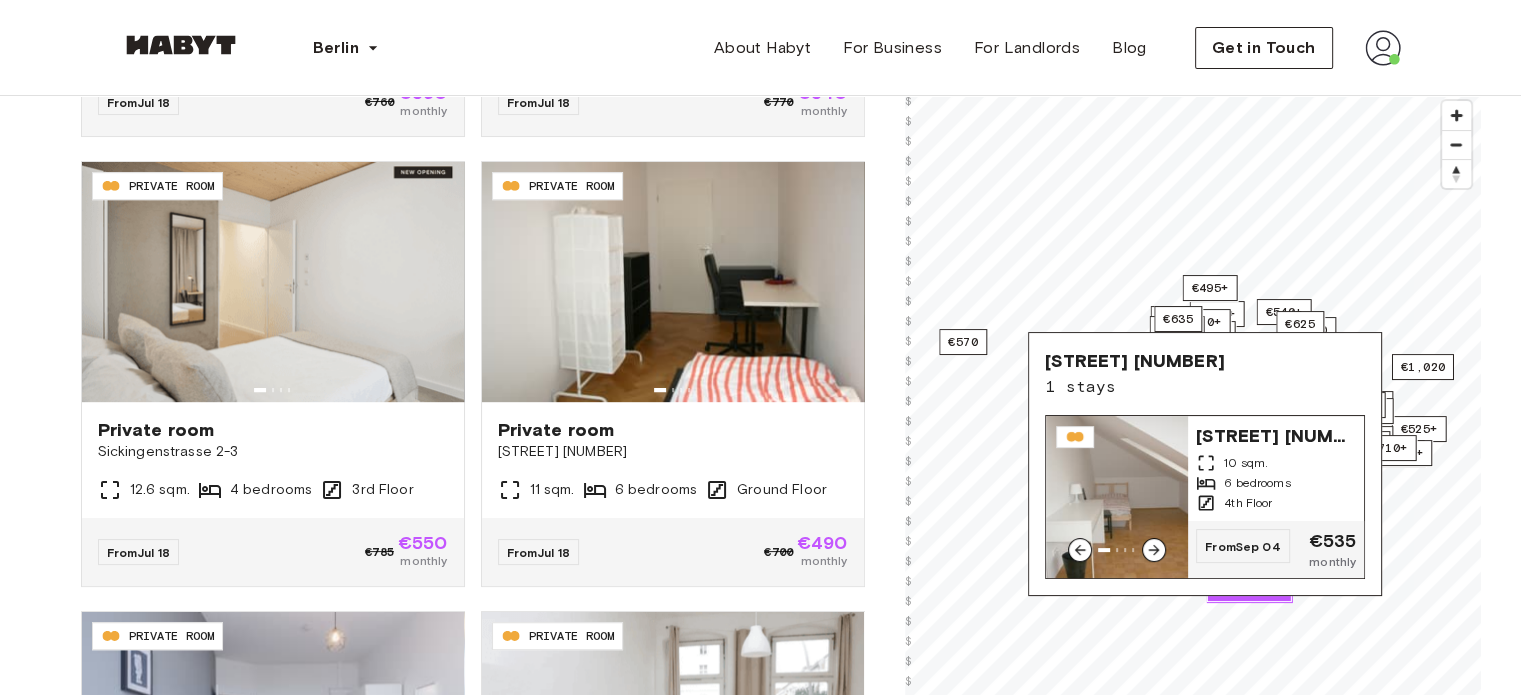 click 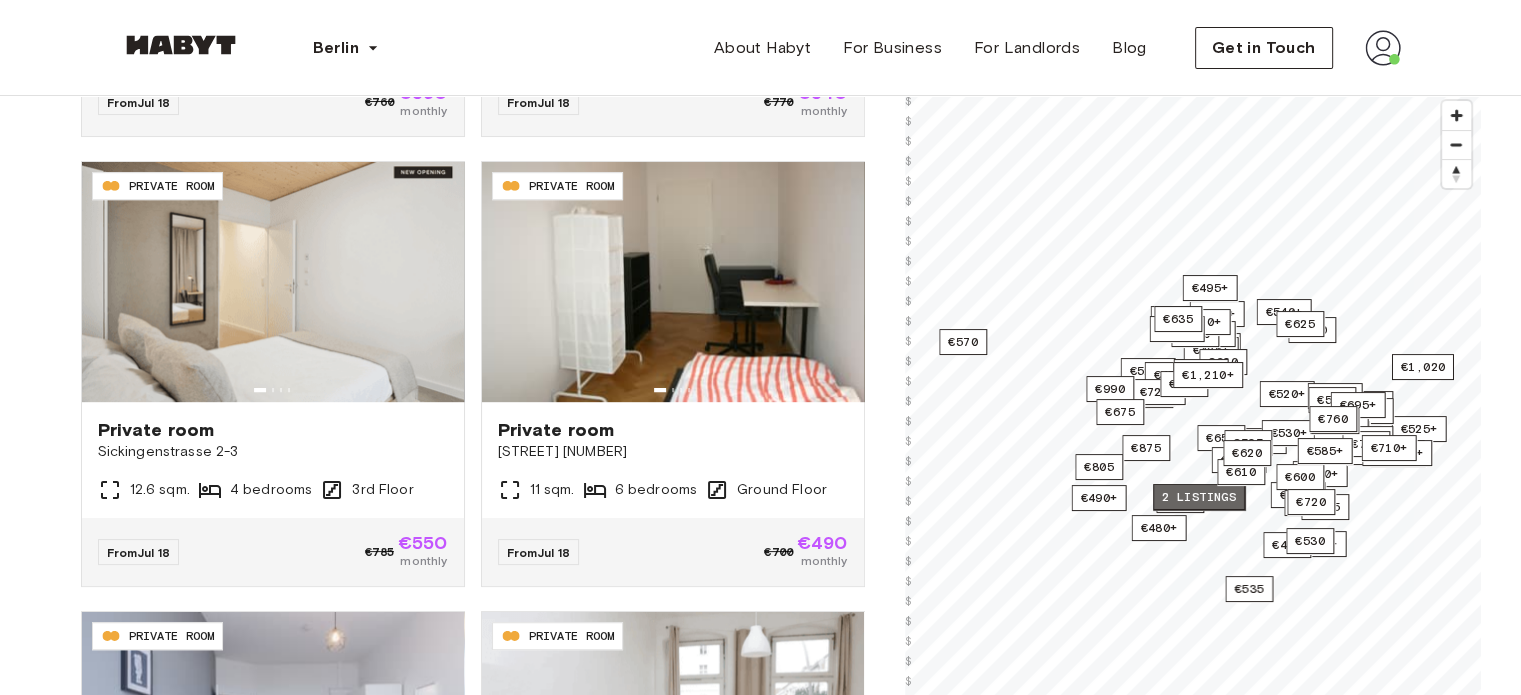 click on "2 listings" at bounding box center (1199, 497) 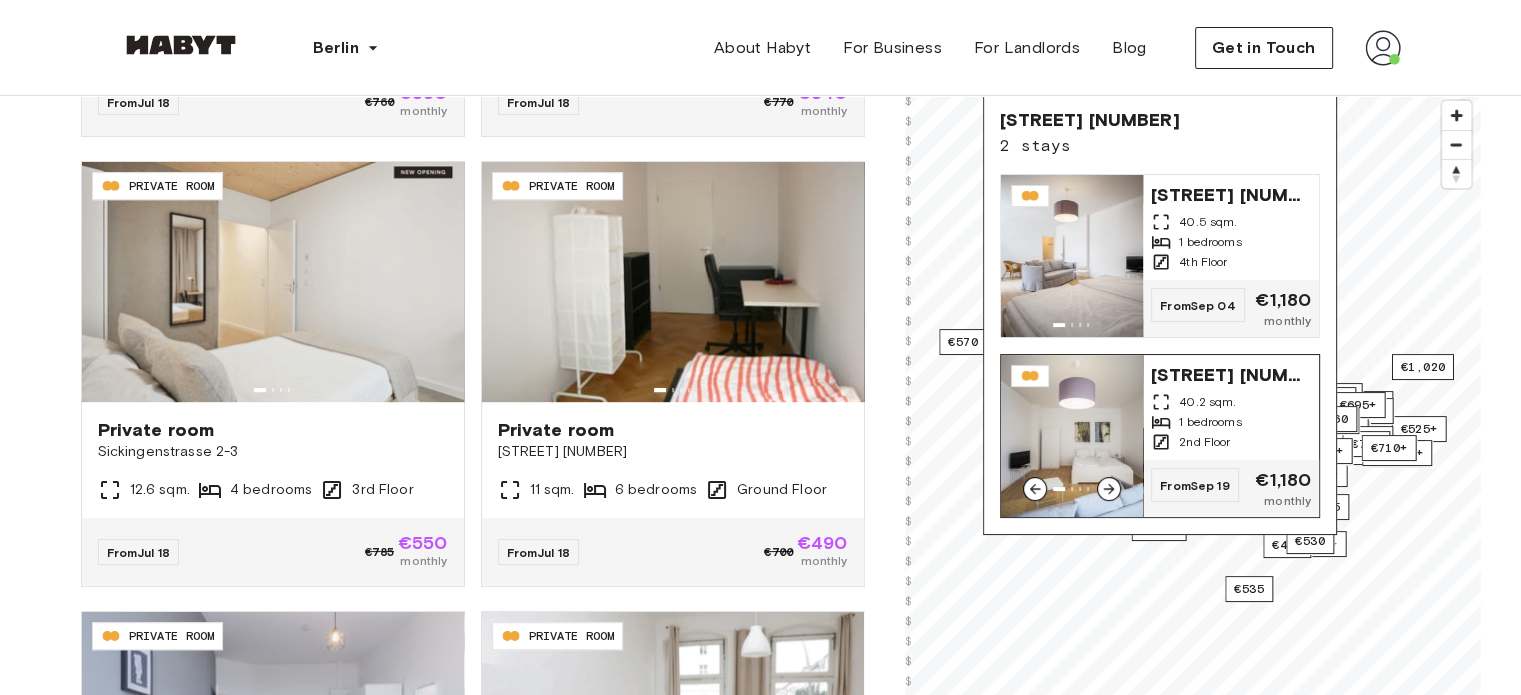 click 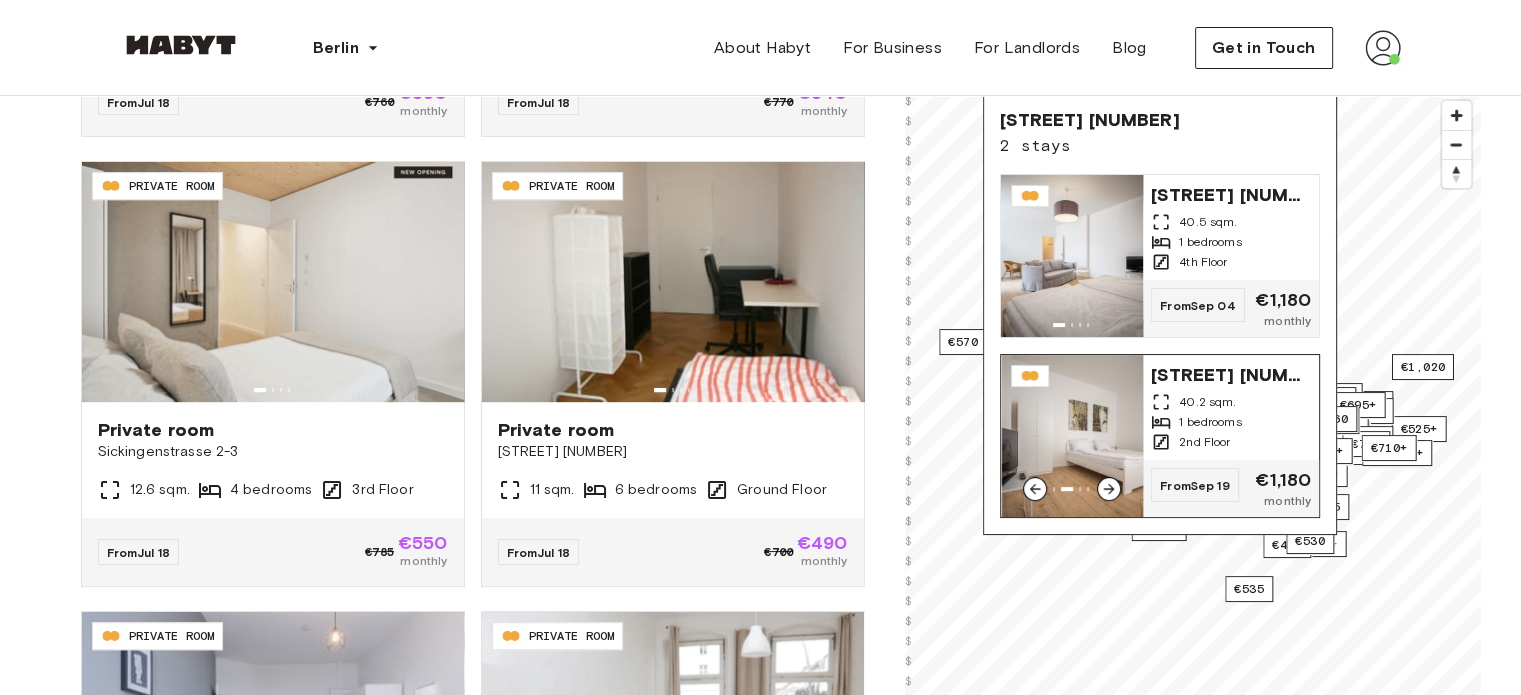 click 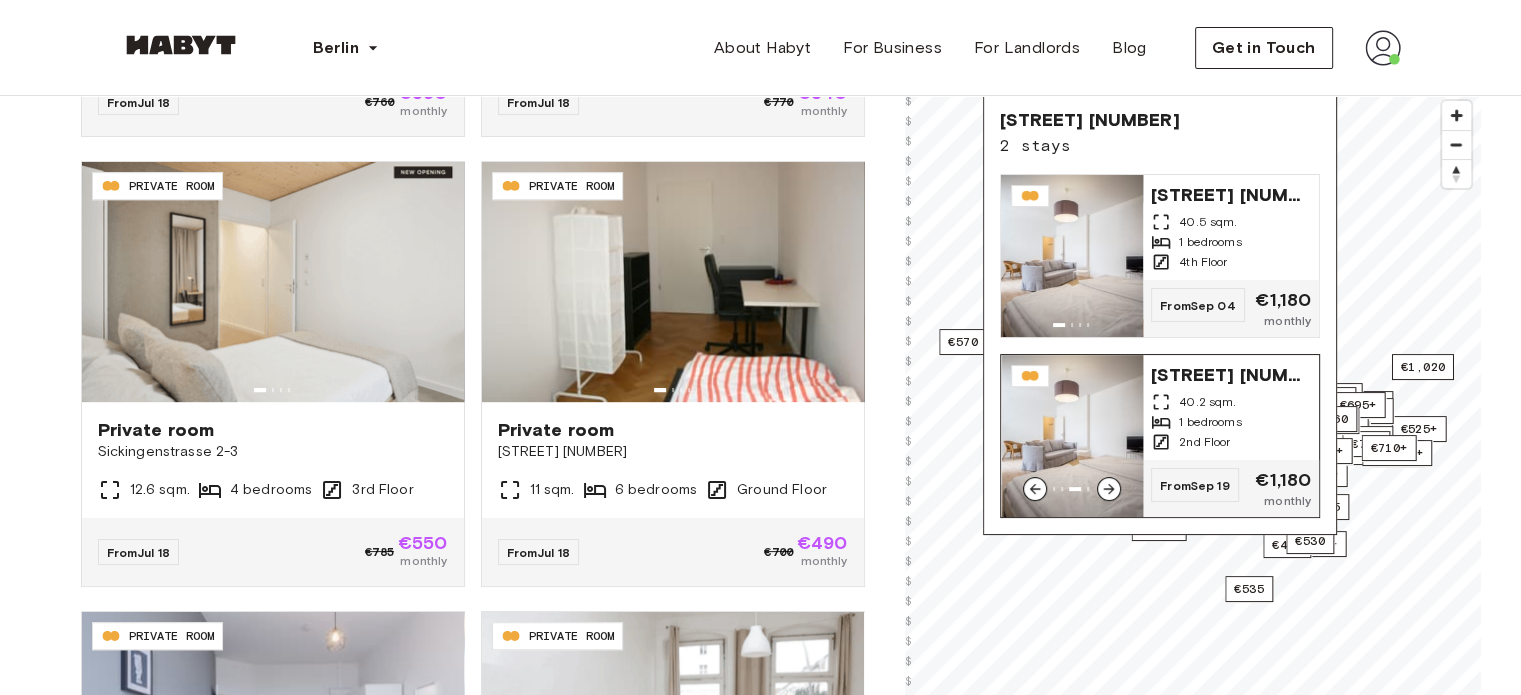 click 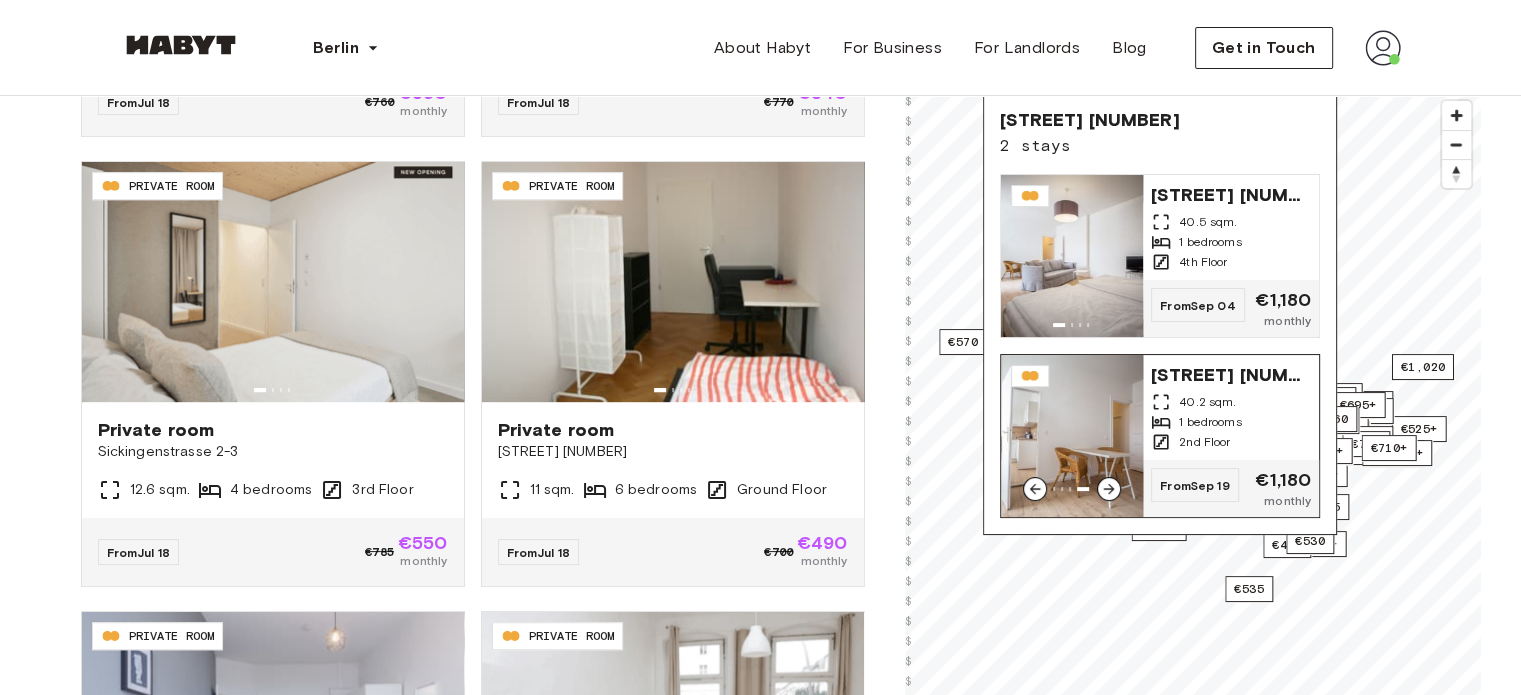 click 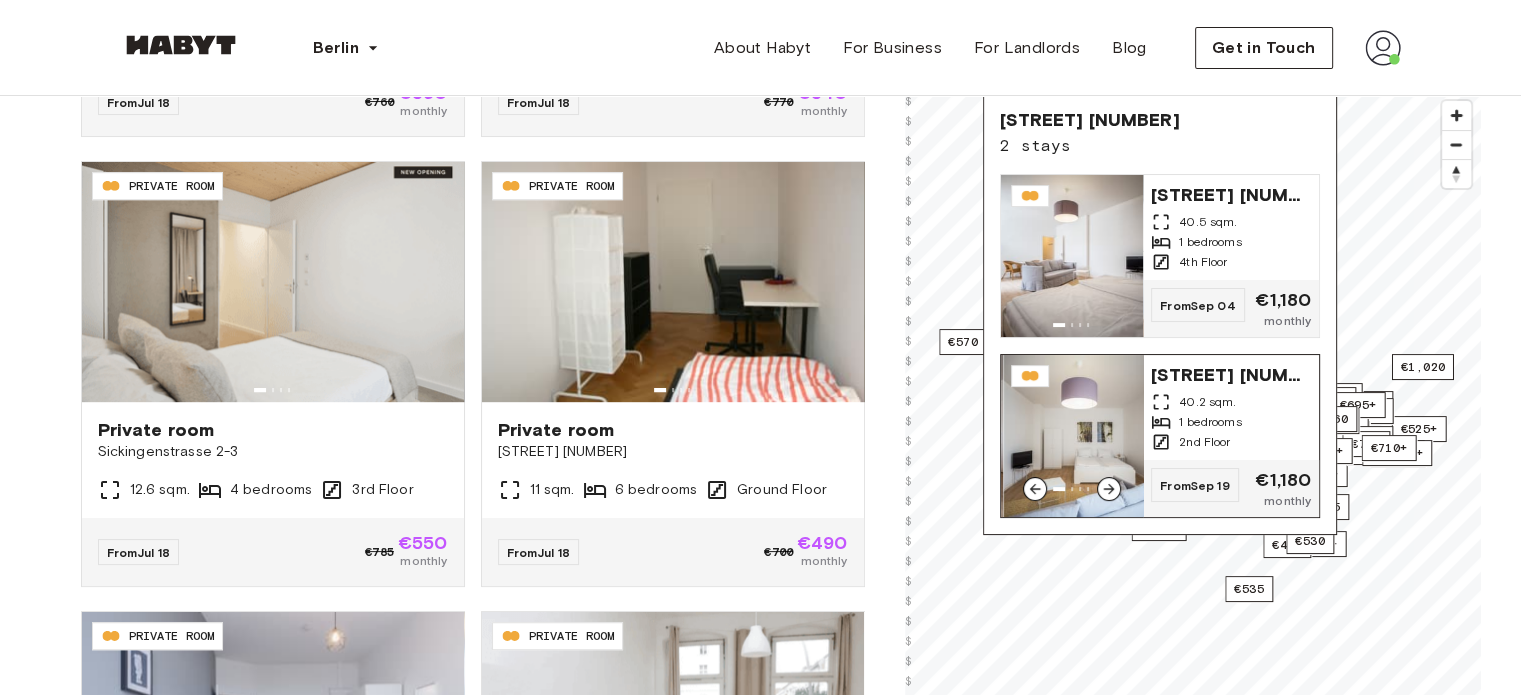 click 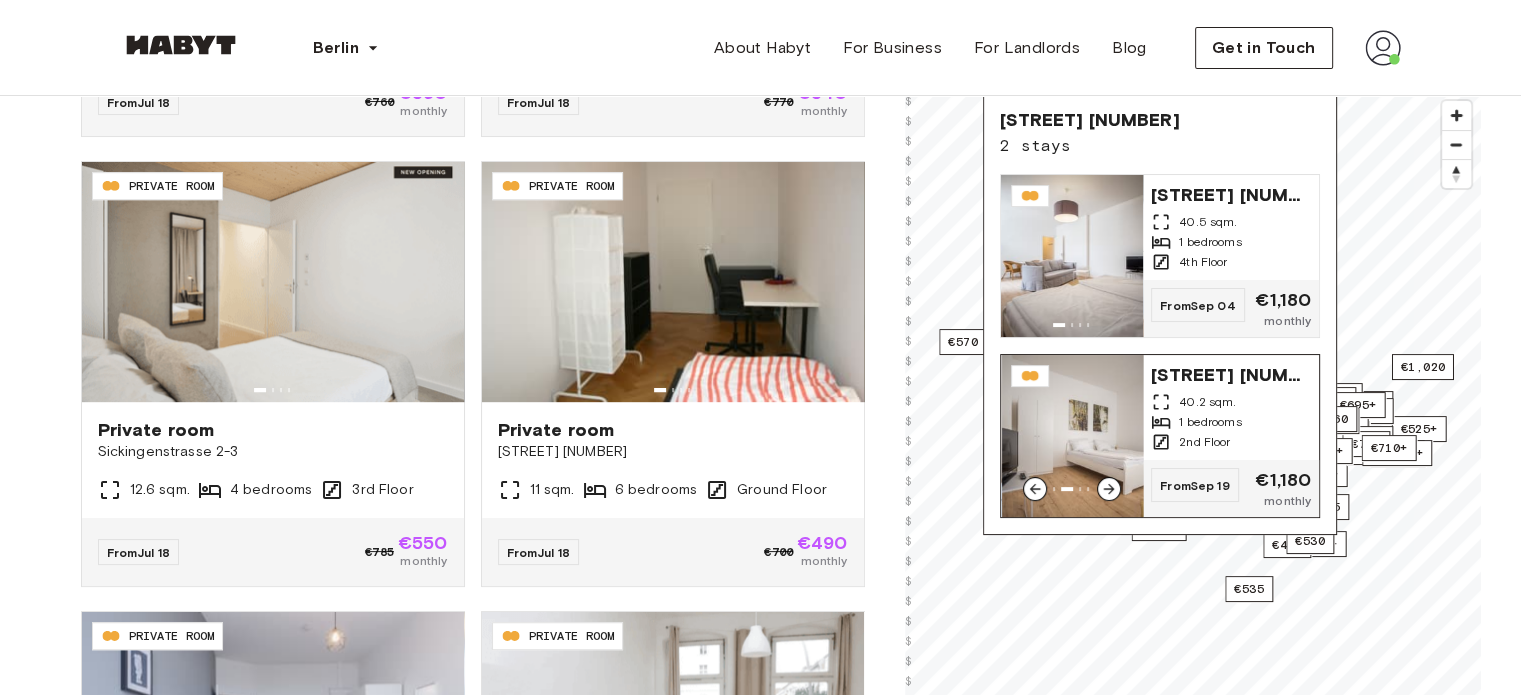 click 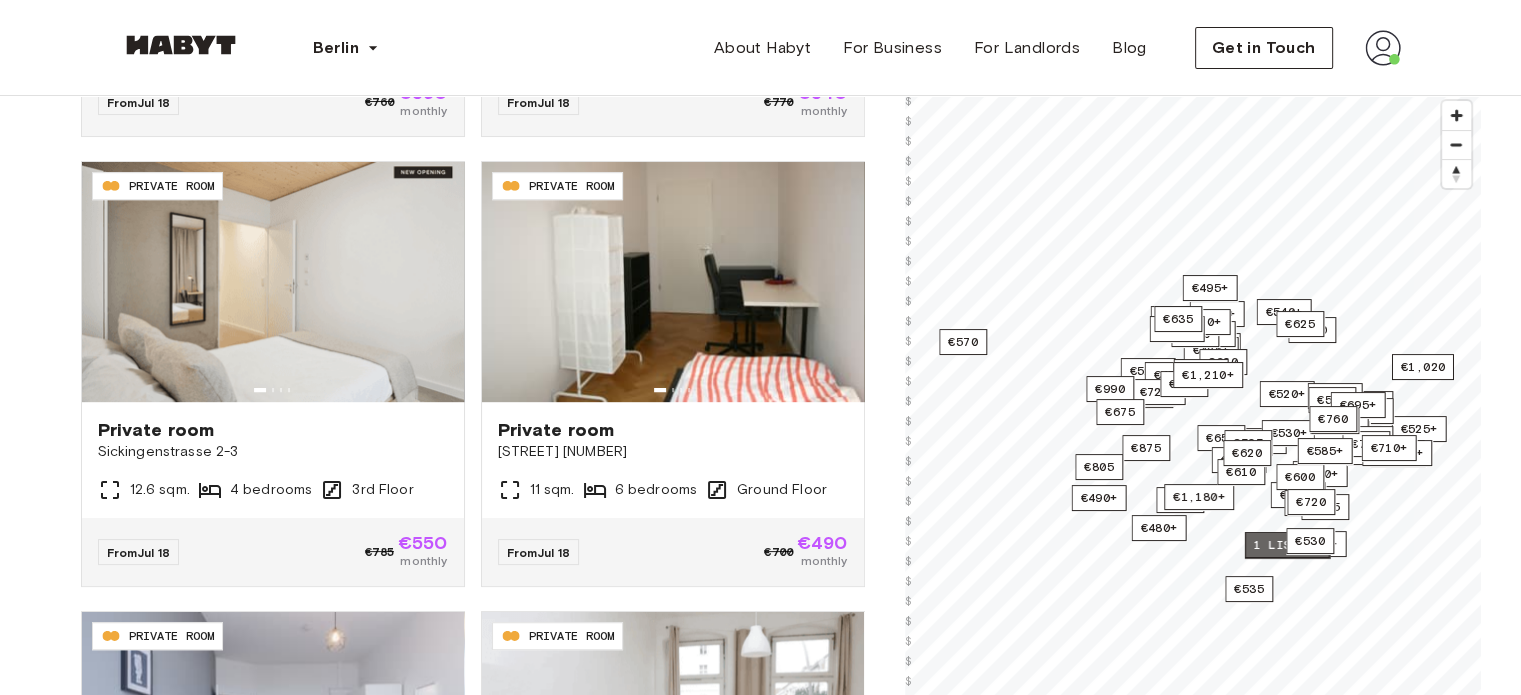 click on "1 listing" at bounding box center (1286, 545) 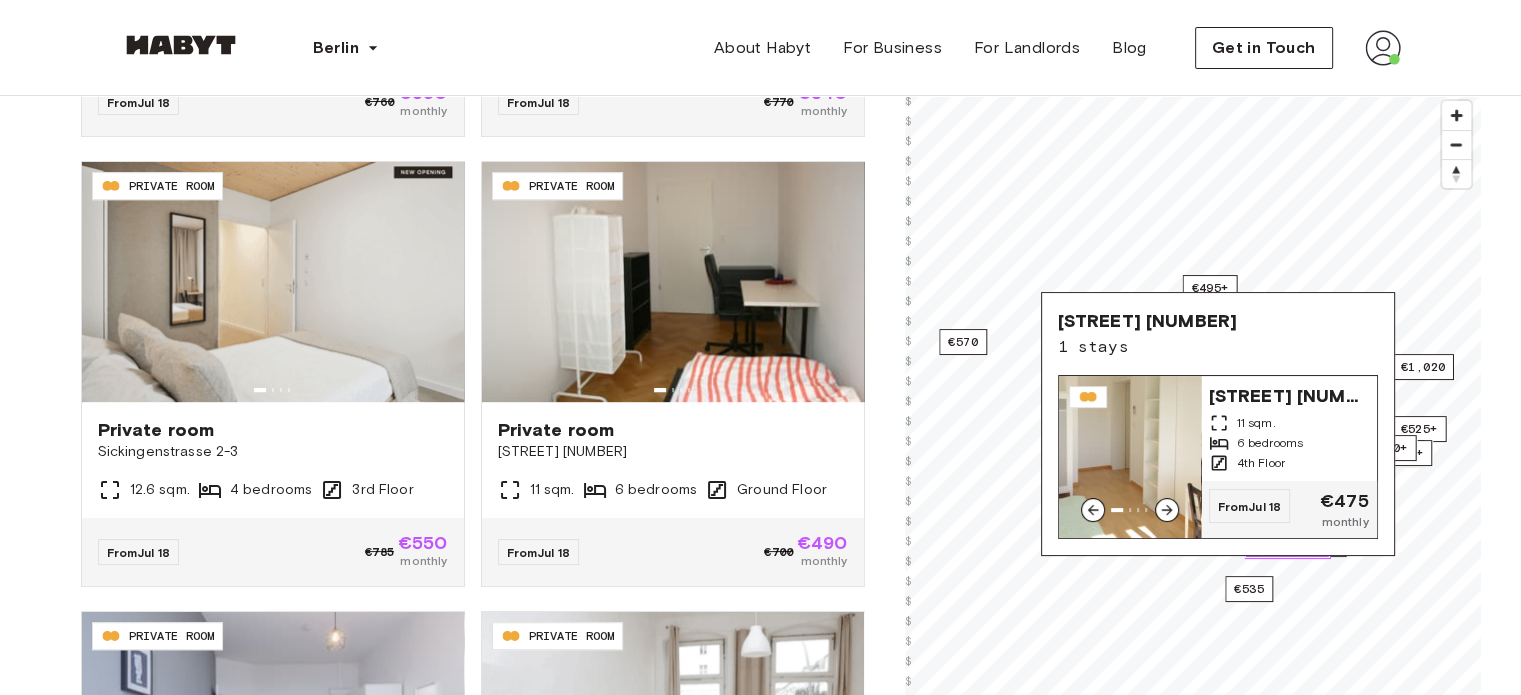 click 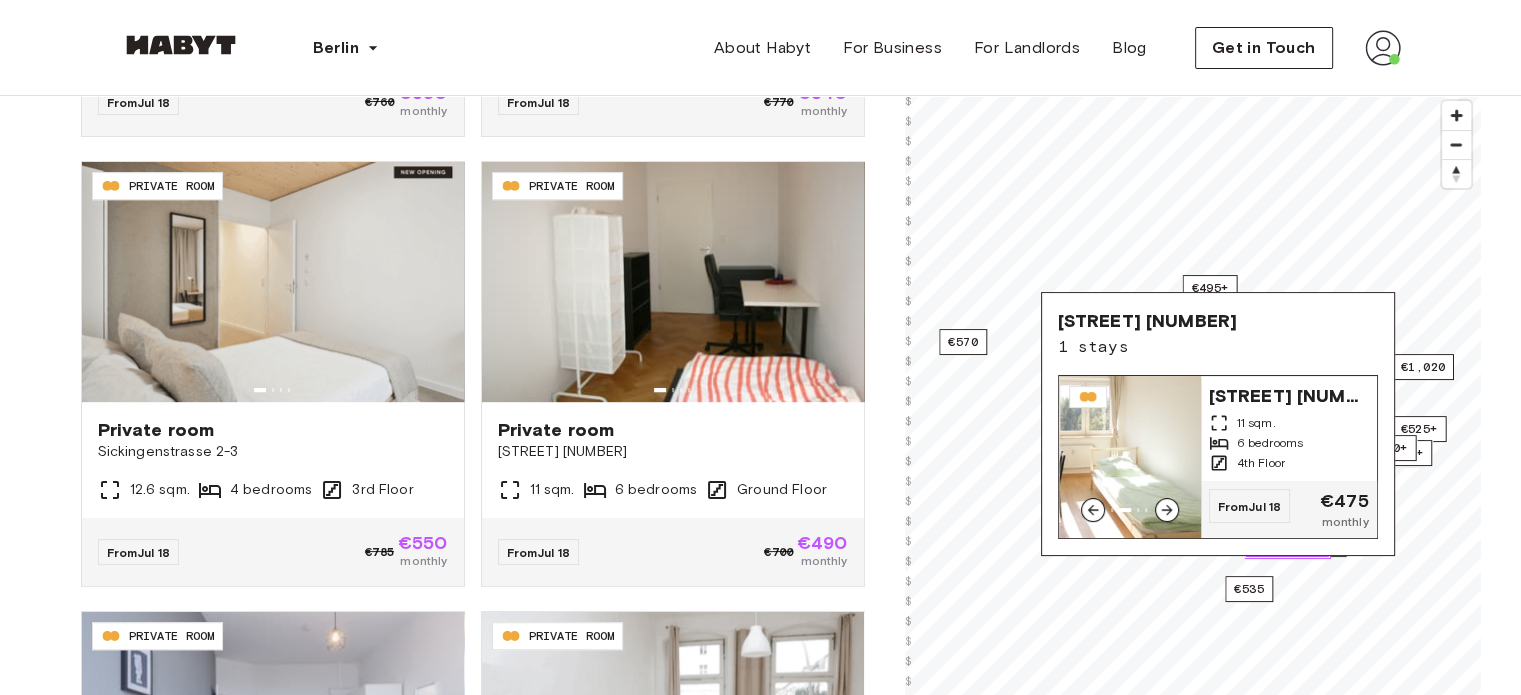 click 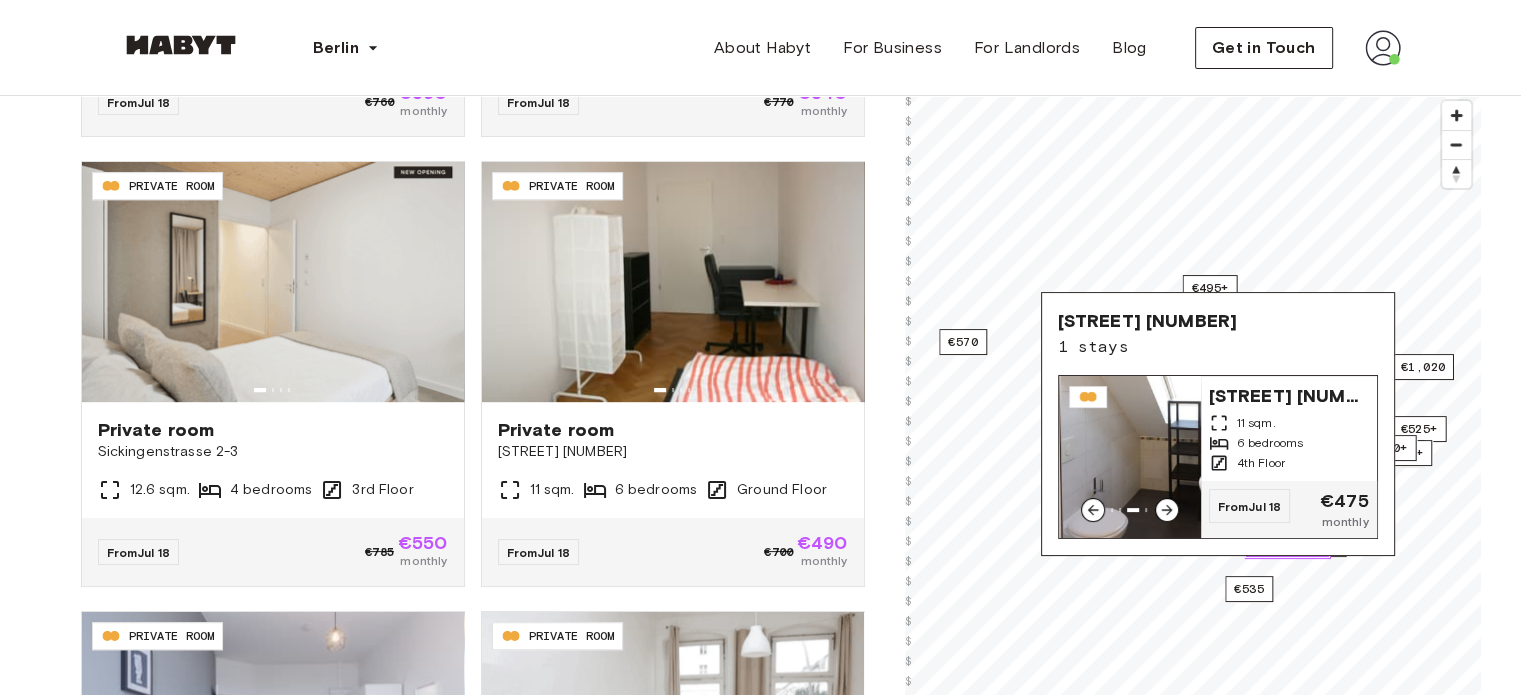 click 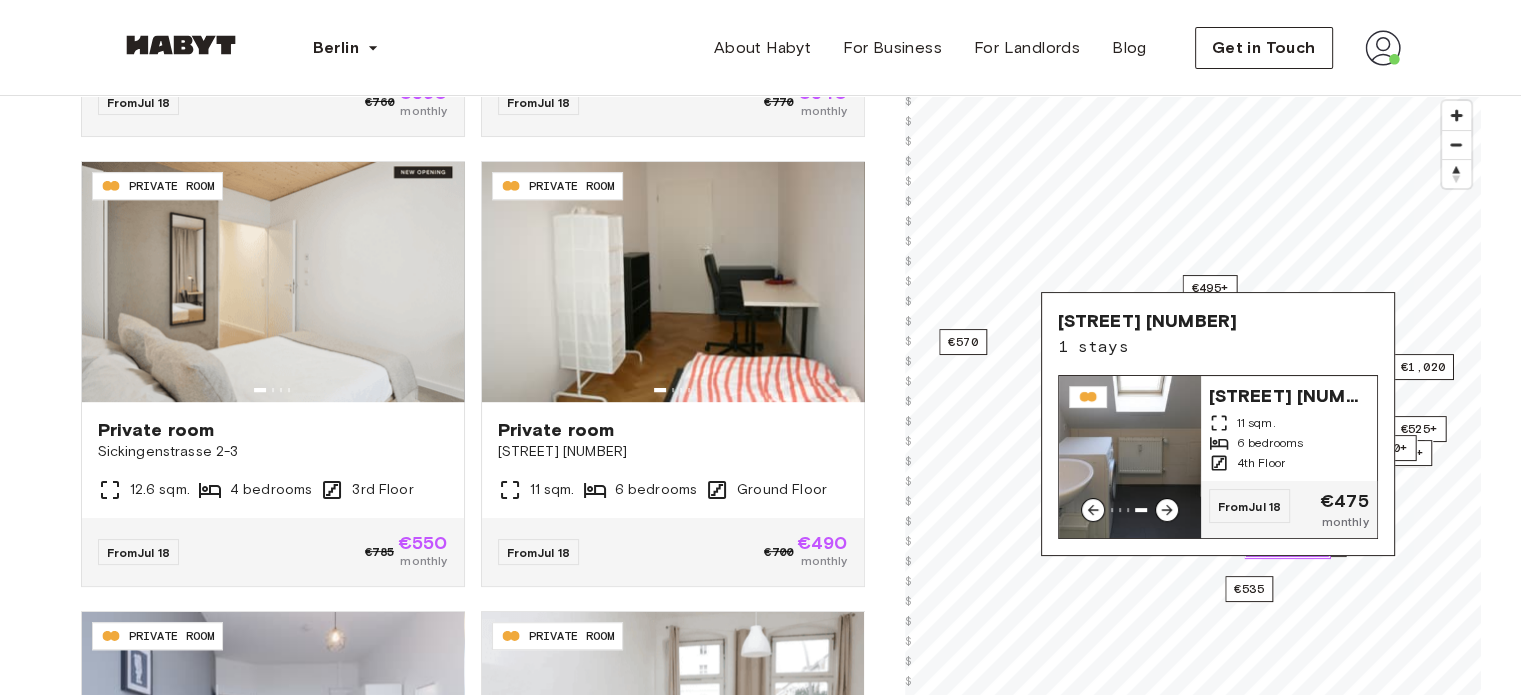 click 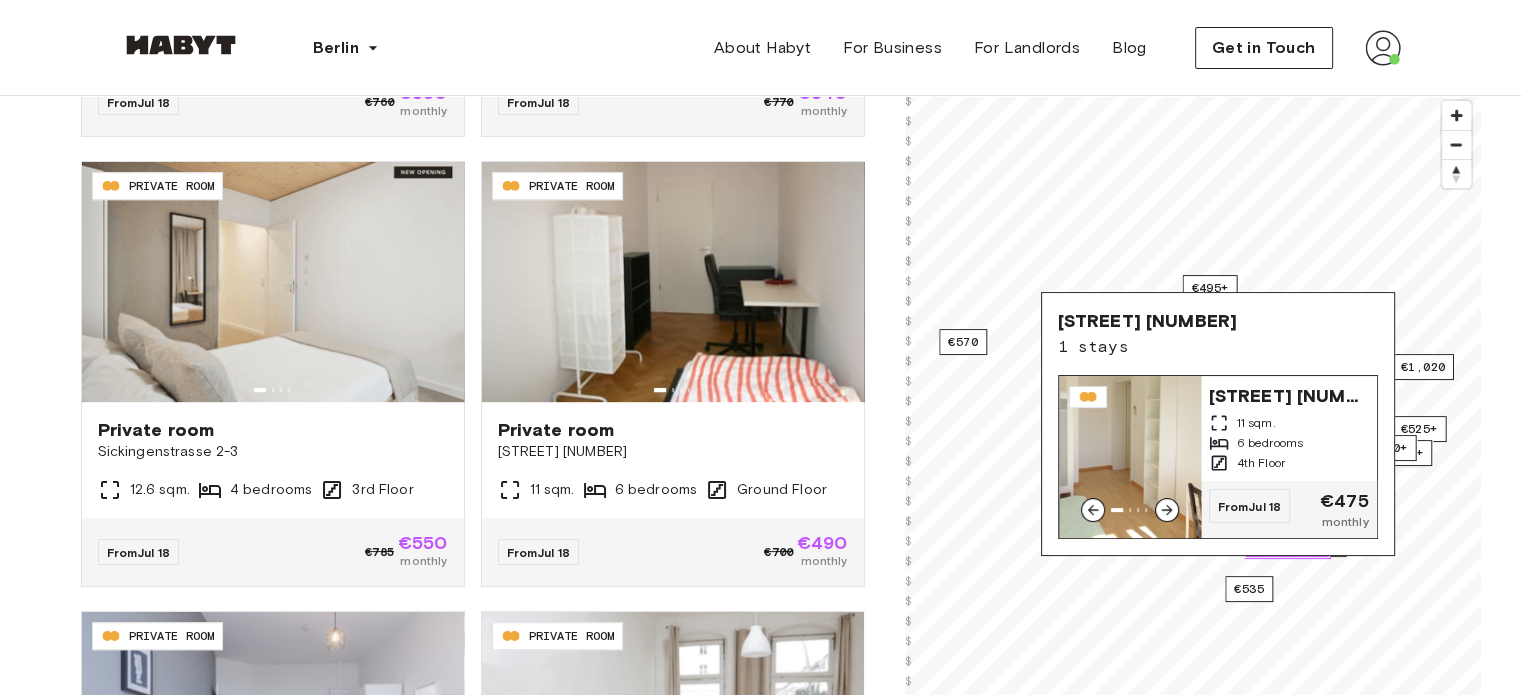 click 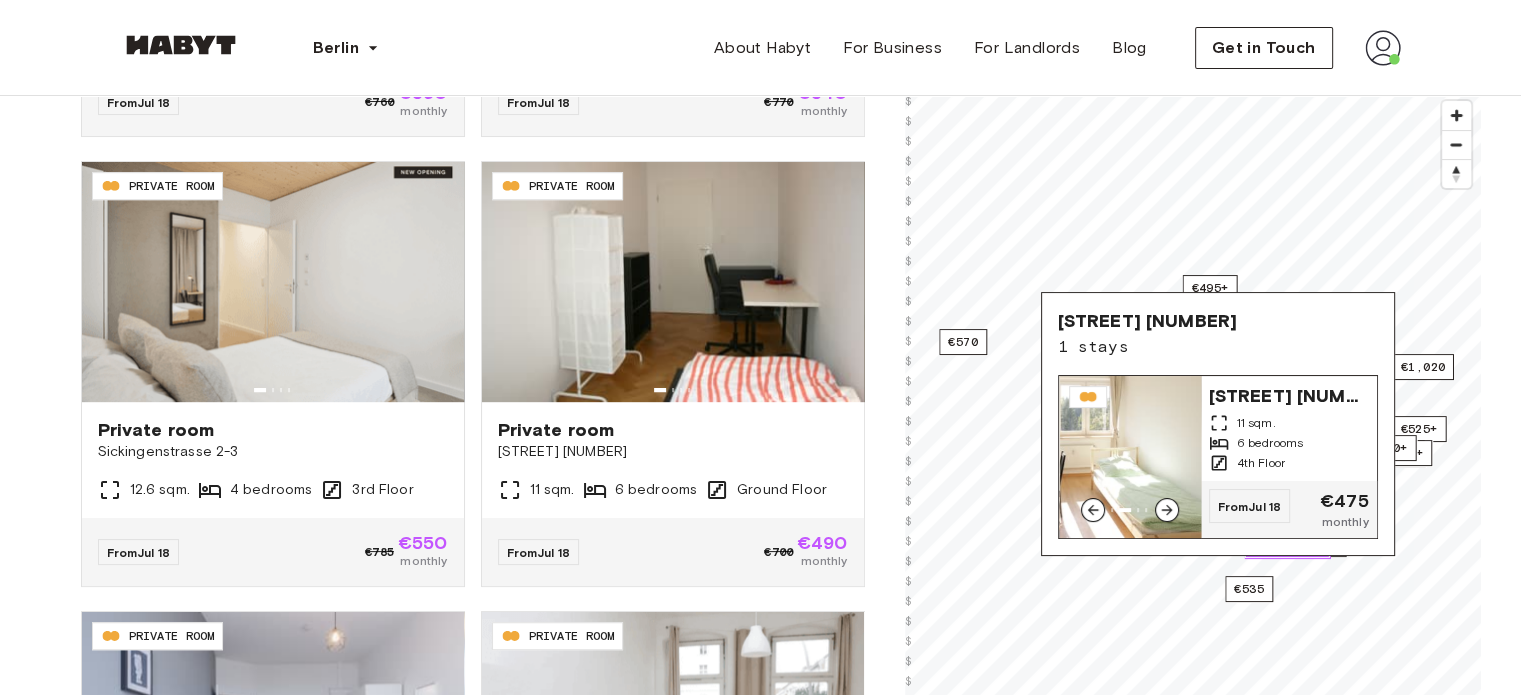 click 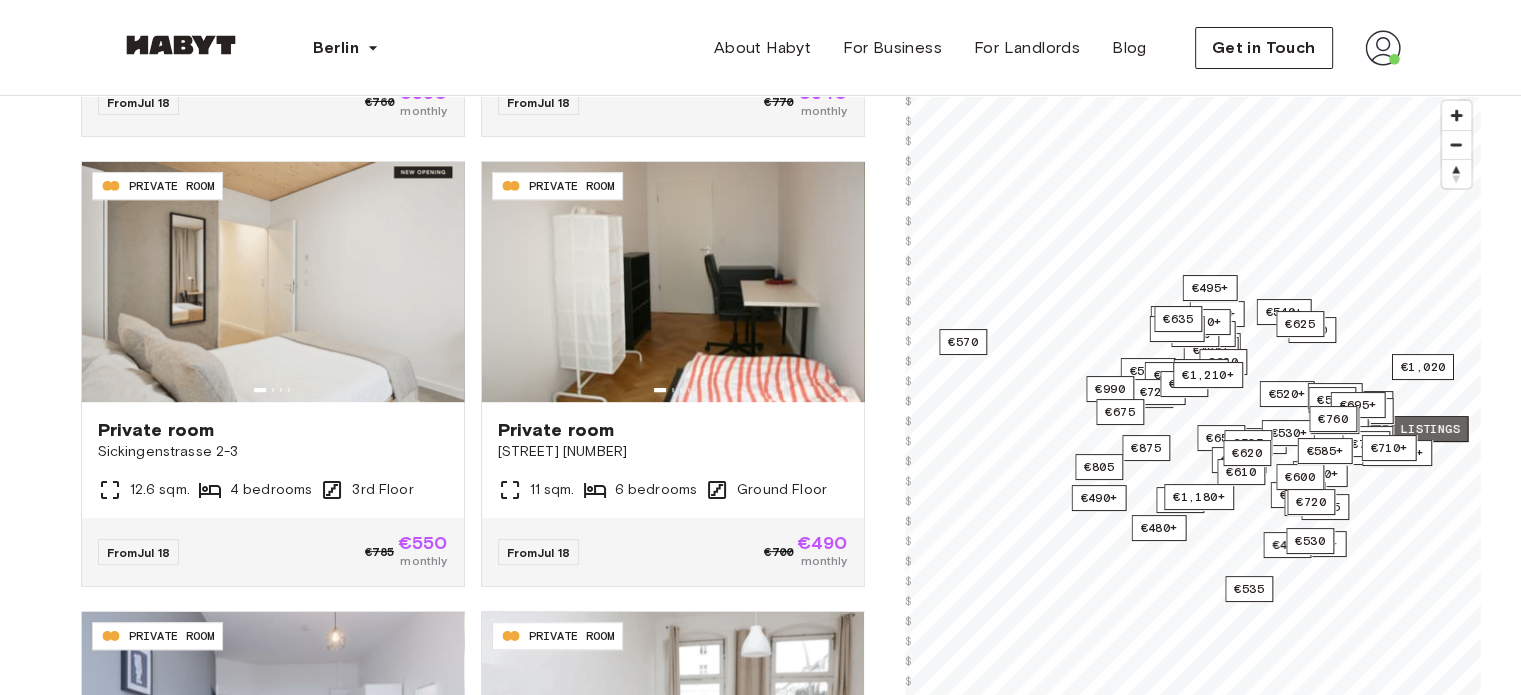 click on "16 listings" at bounding box center [1418, 429] 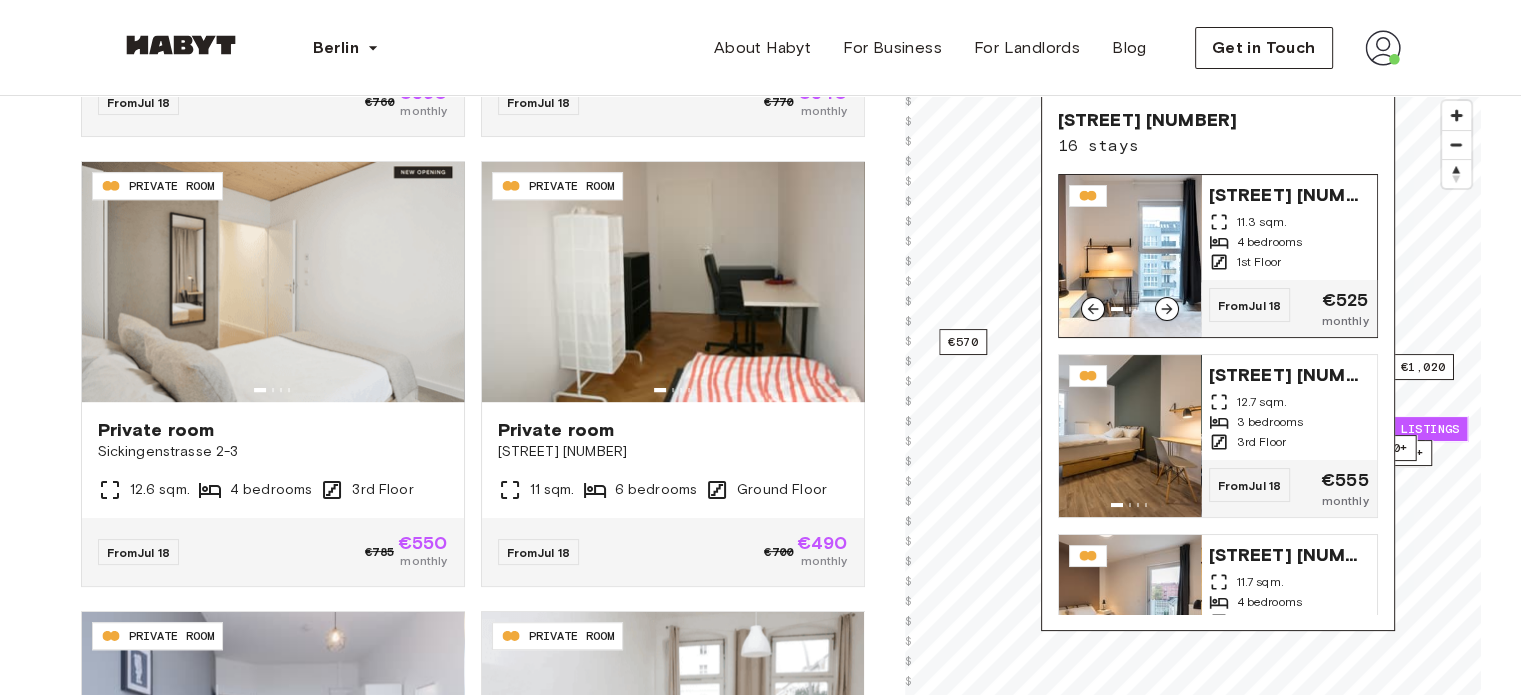 click at bounding box center [1167, 309] 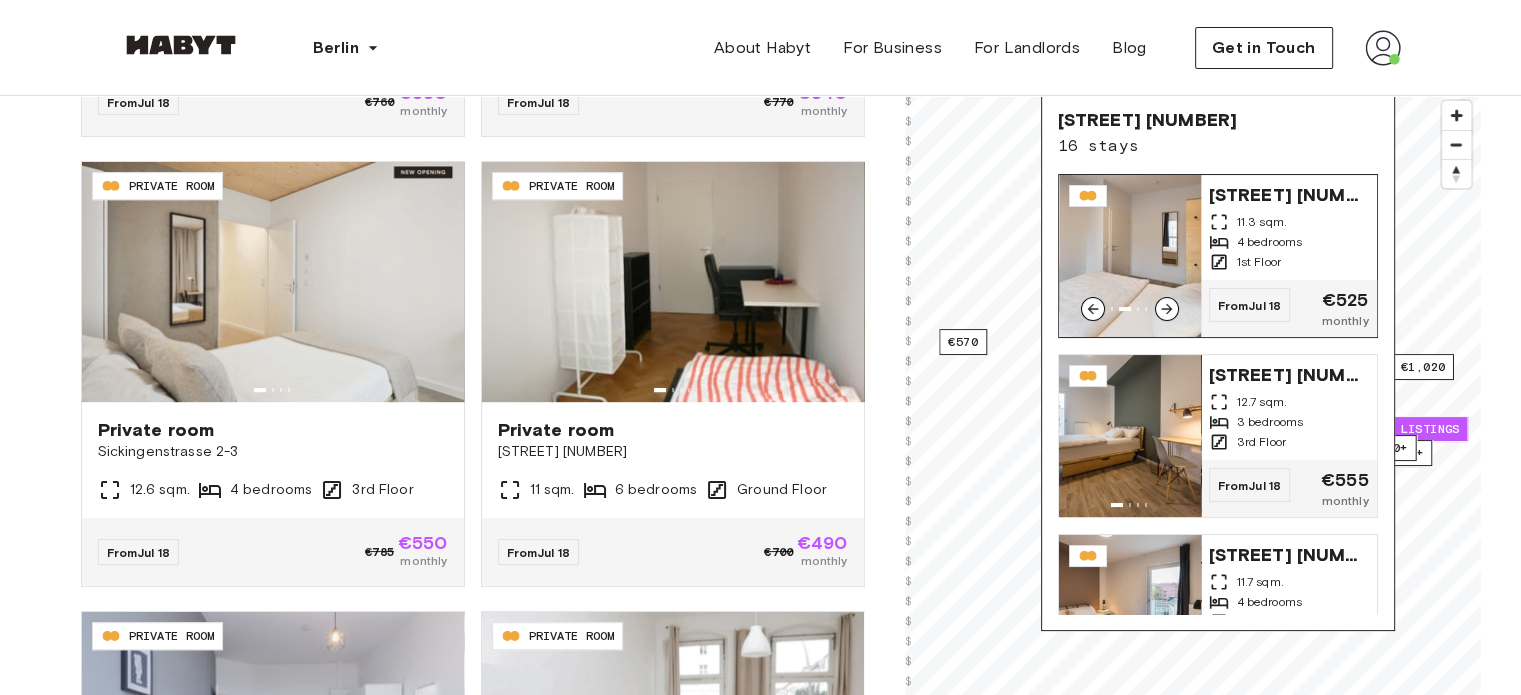 click at bounding box center (1167, 309) 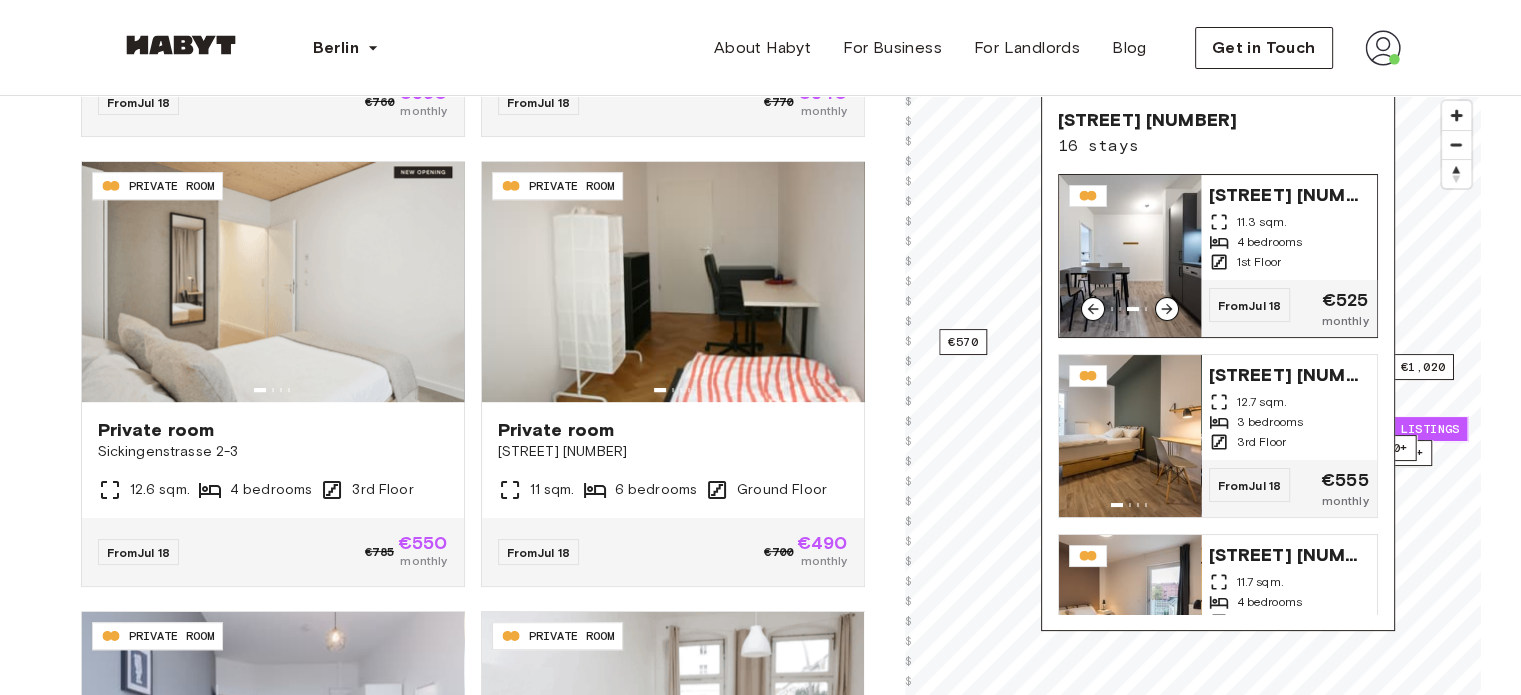 click at bounding box center [1167, 309] 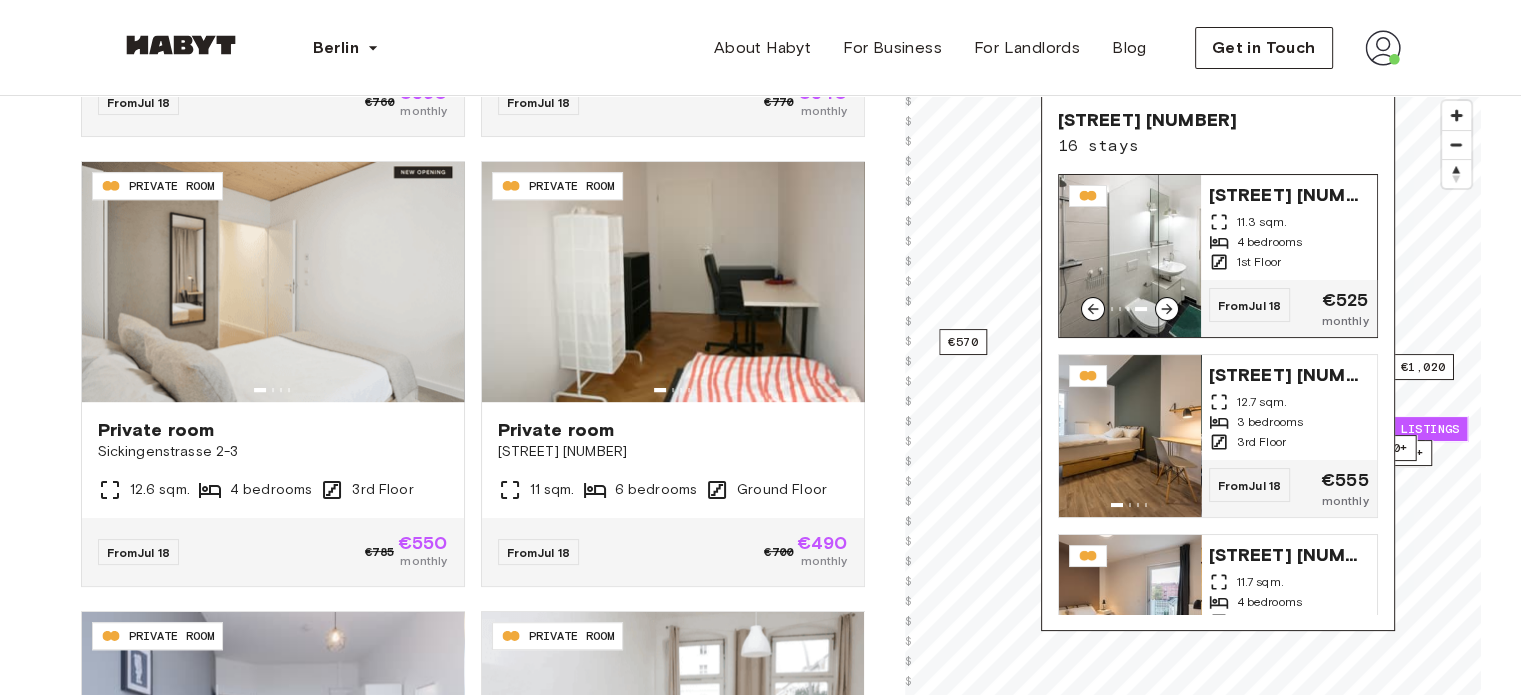 click at bounding box center (1167, 309) 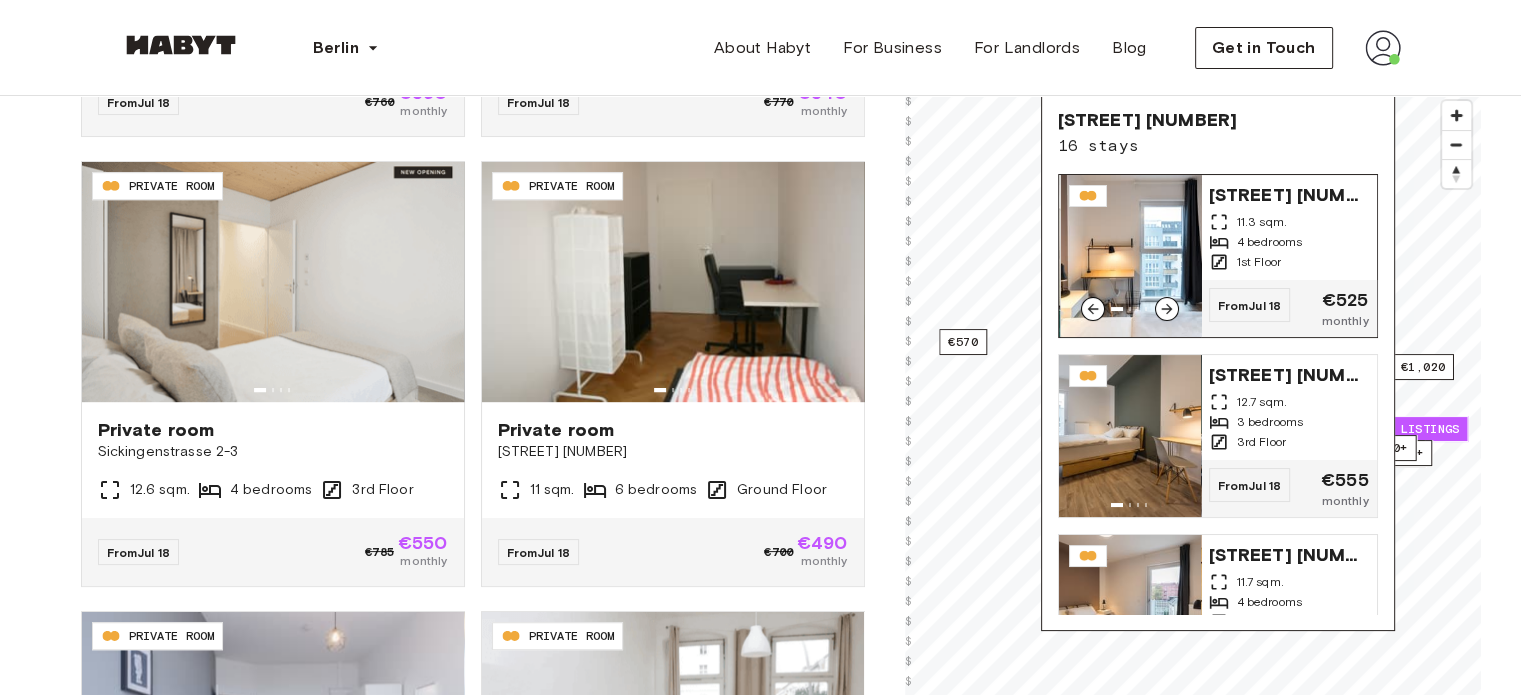 click at bounding box center [1167, 309] 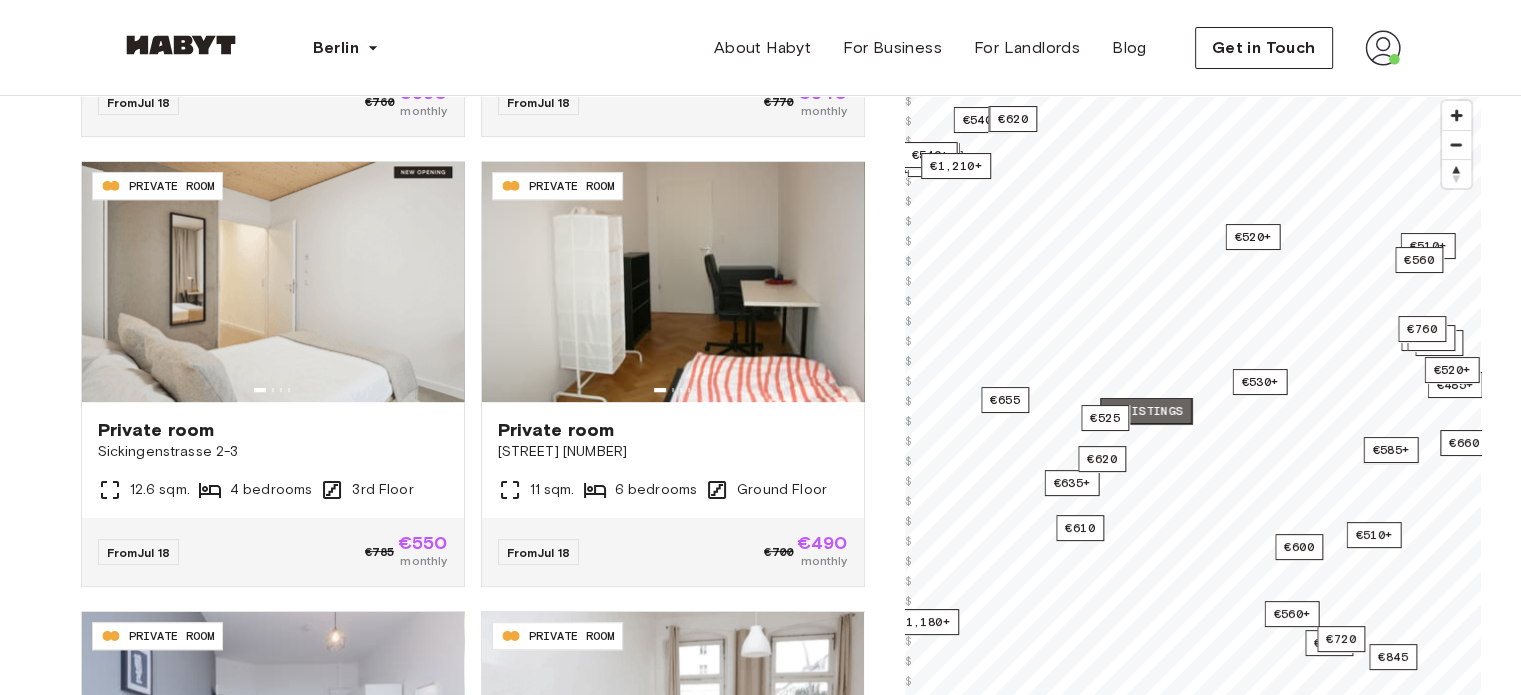 click on "3 listings" at bounding box center (1146, 411) 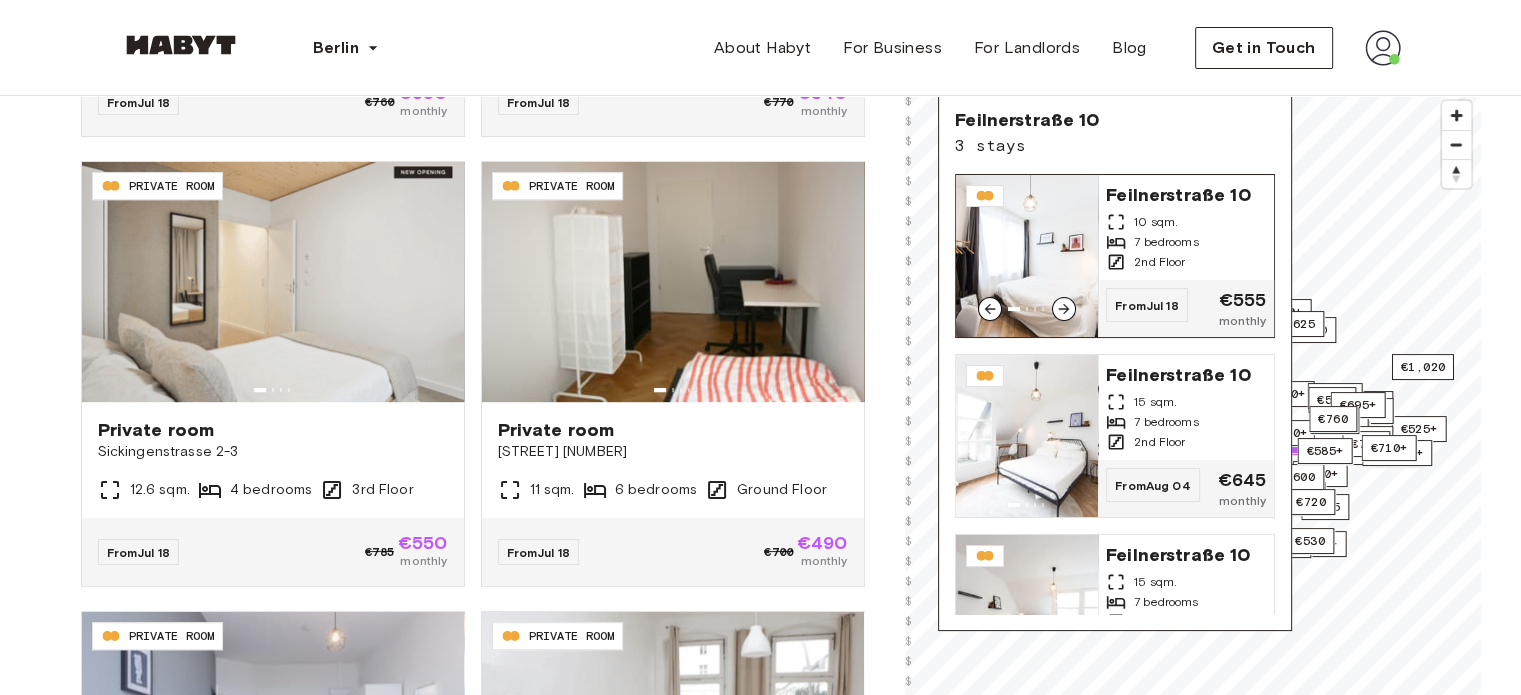 click 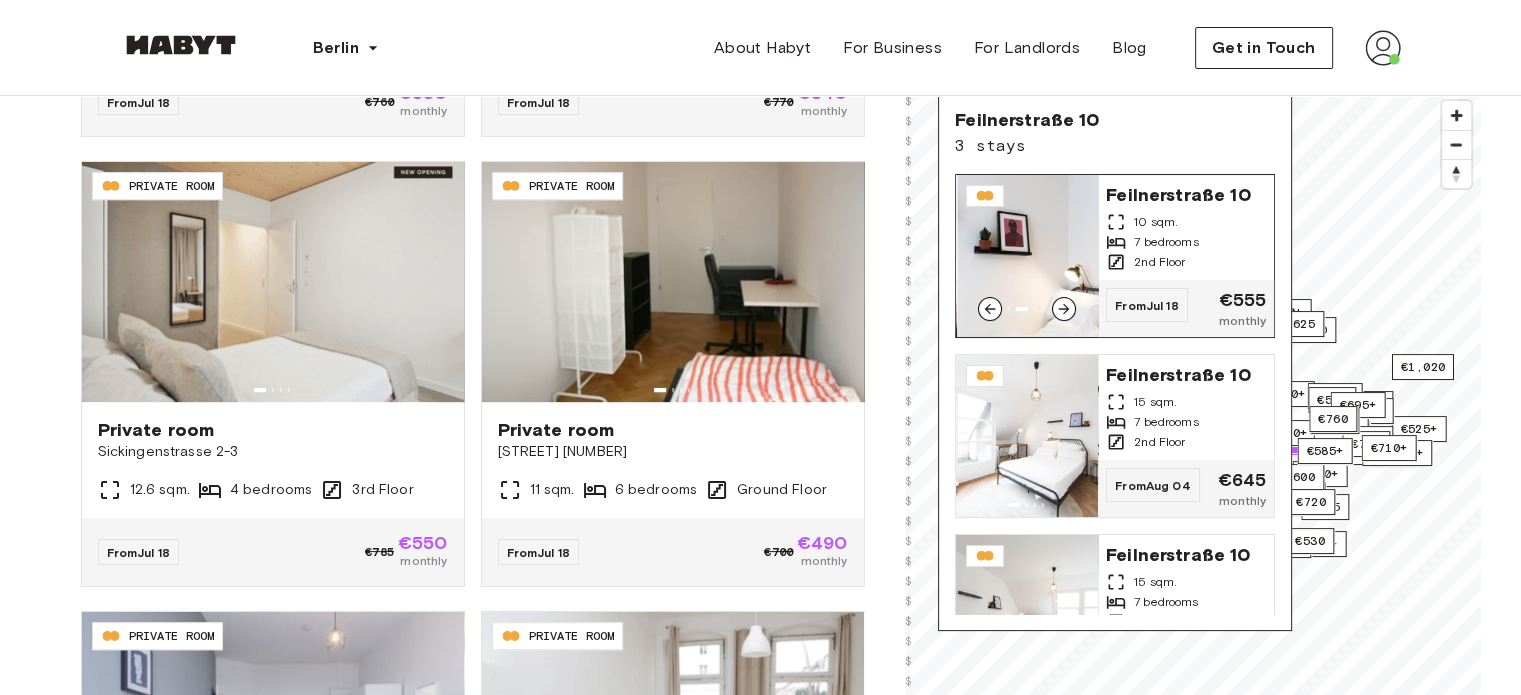 click 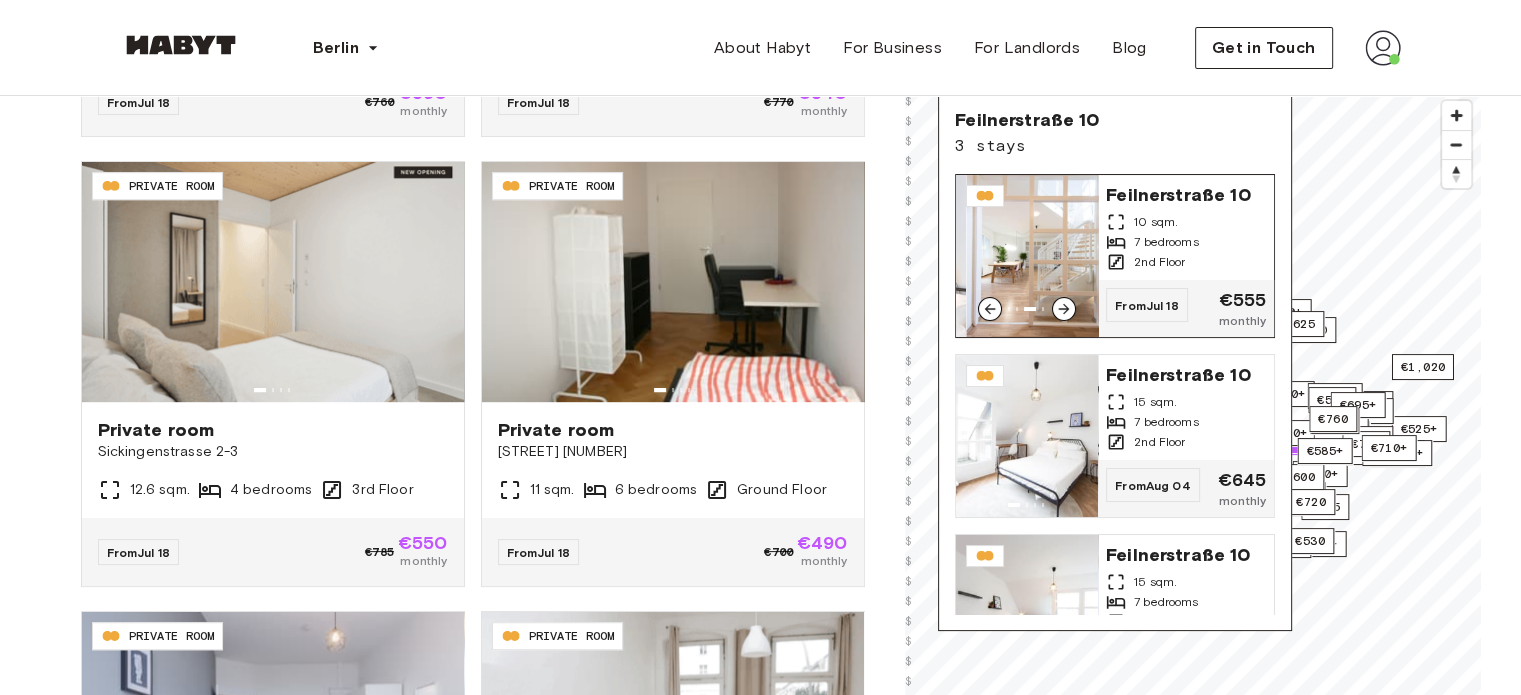 click 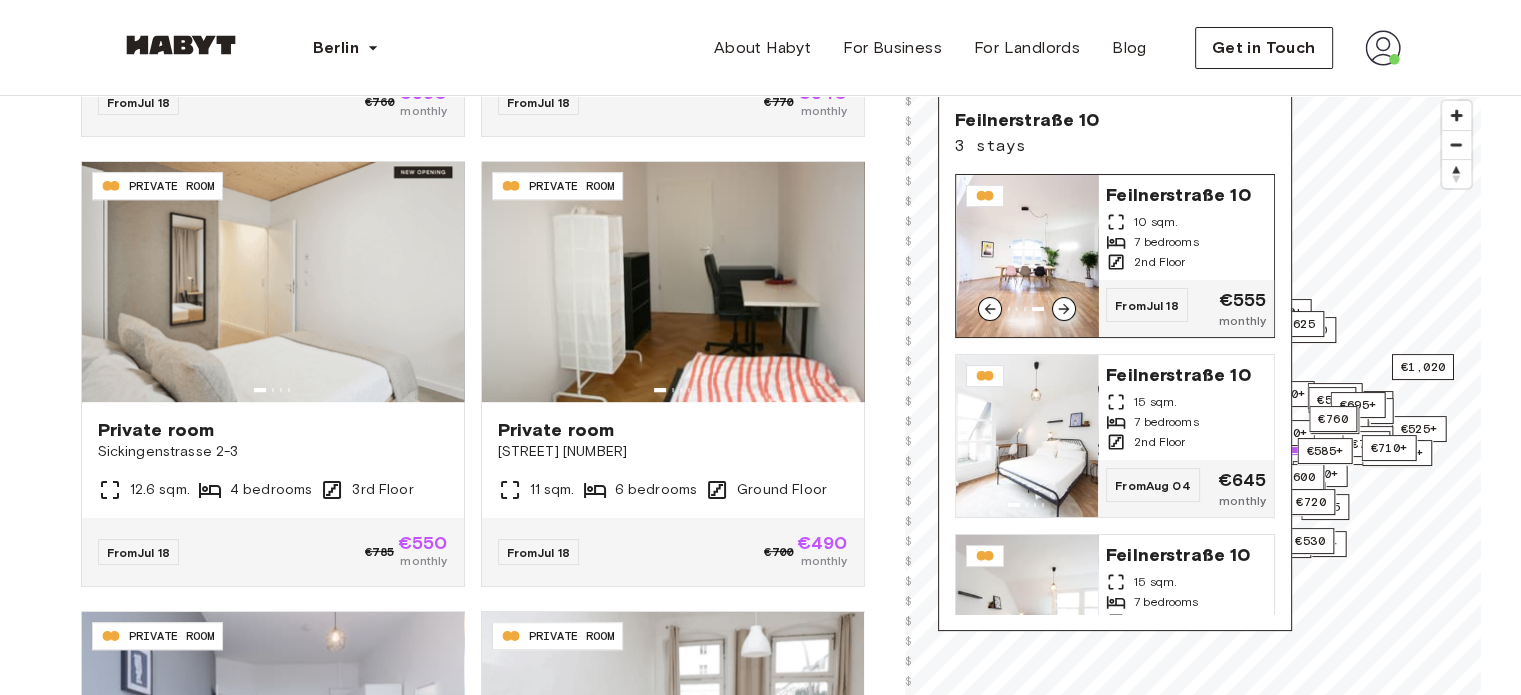 click 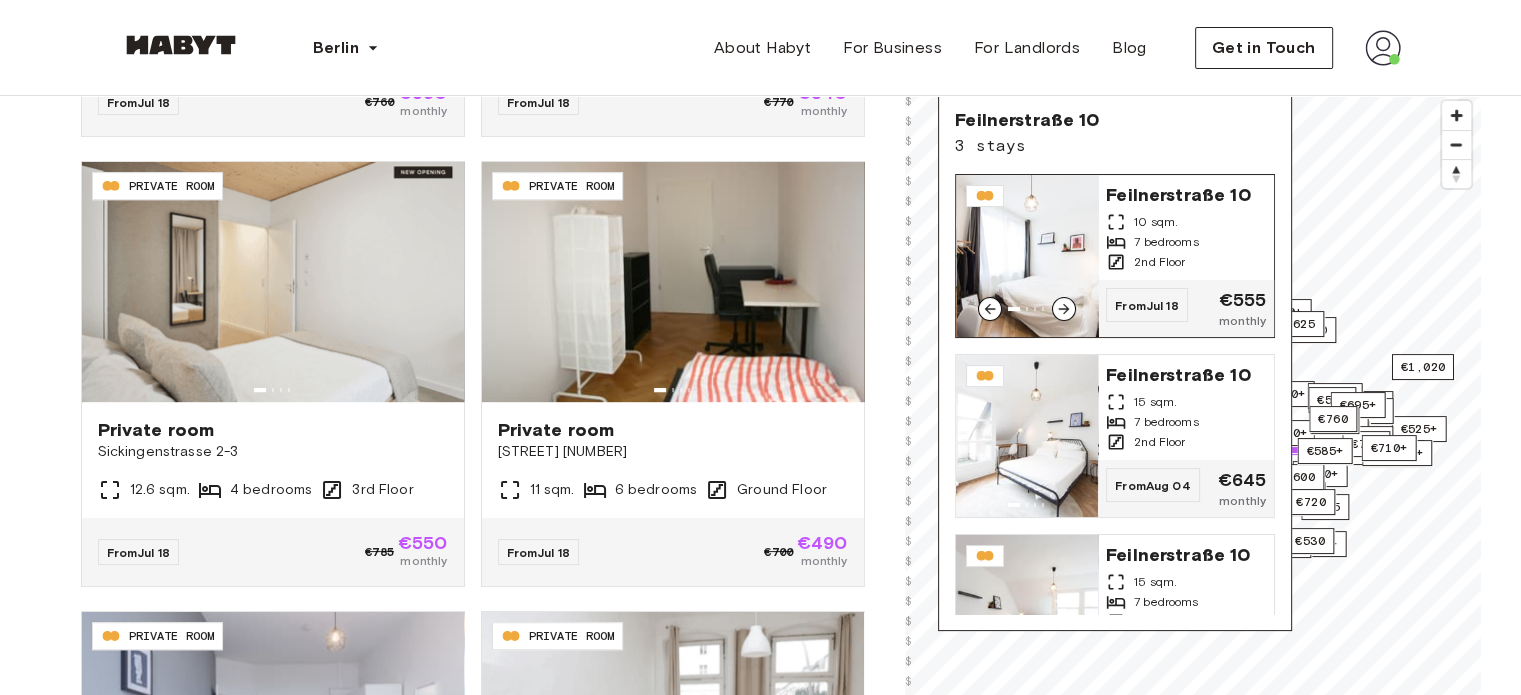 click 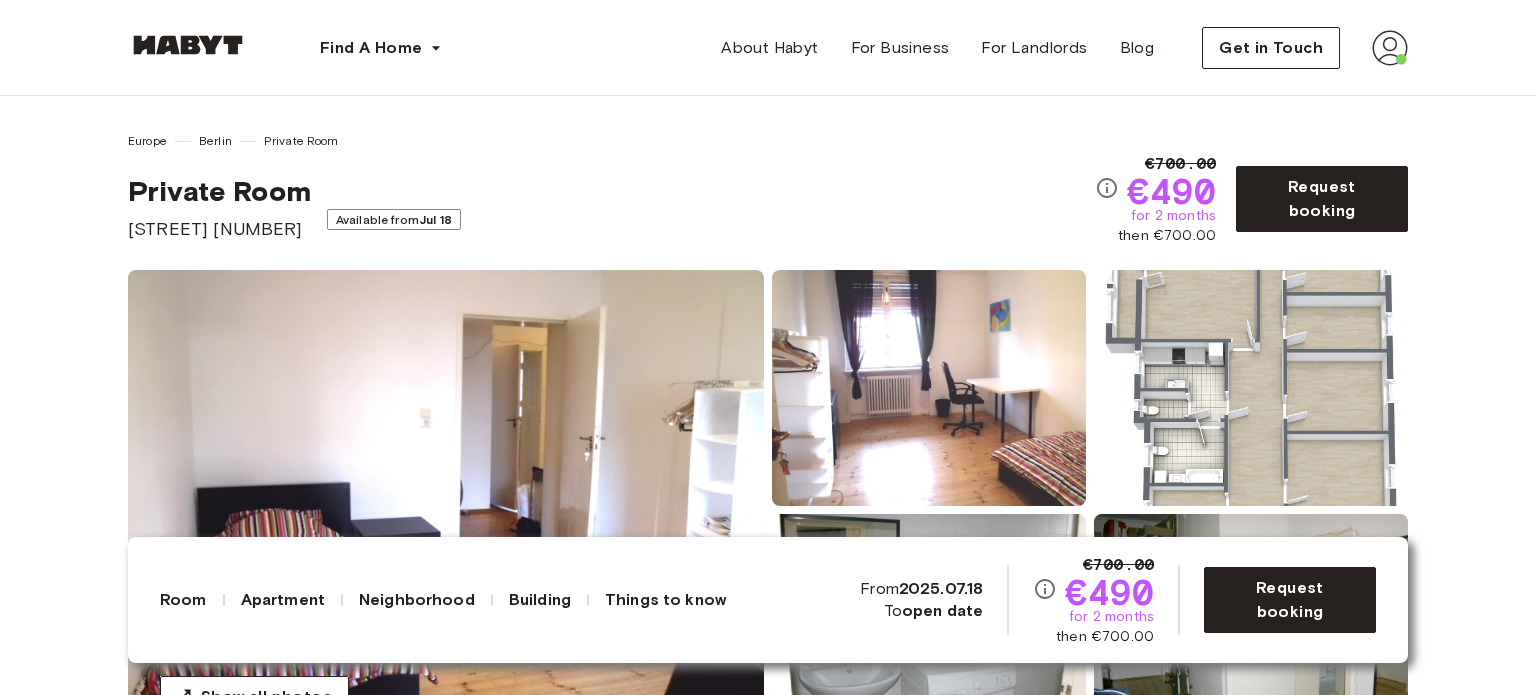 scroll, scrollTop: 591, scrollLeft: 0, axis: vertical 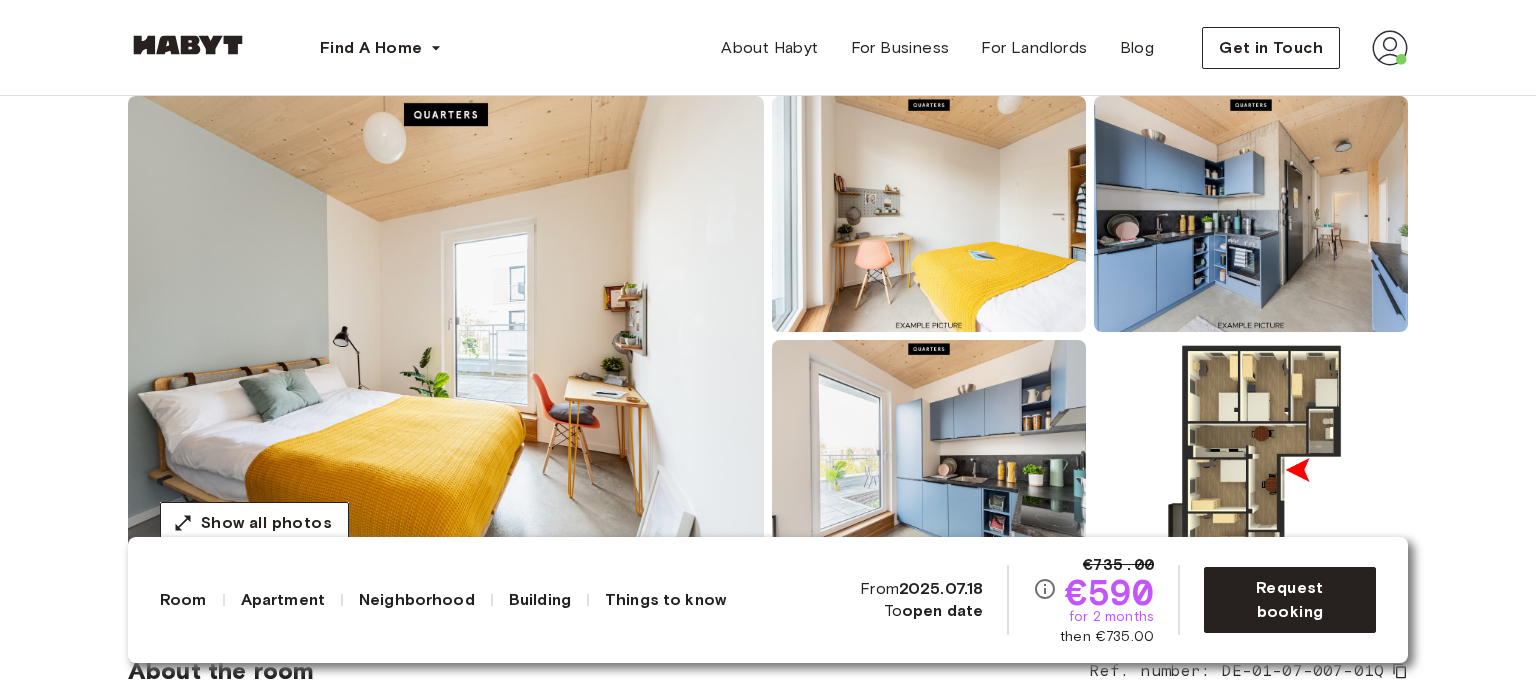 click at bounding box center (1251, 458) 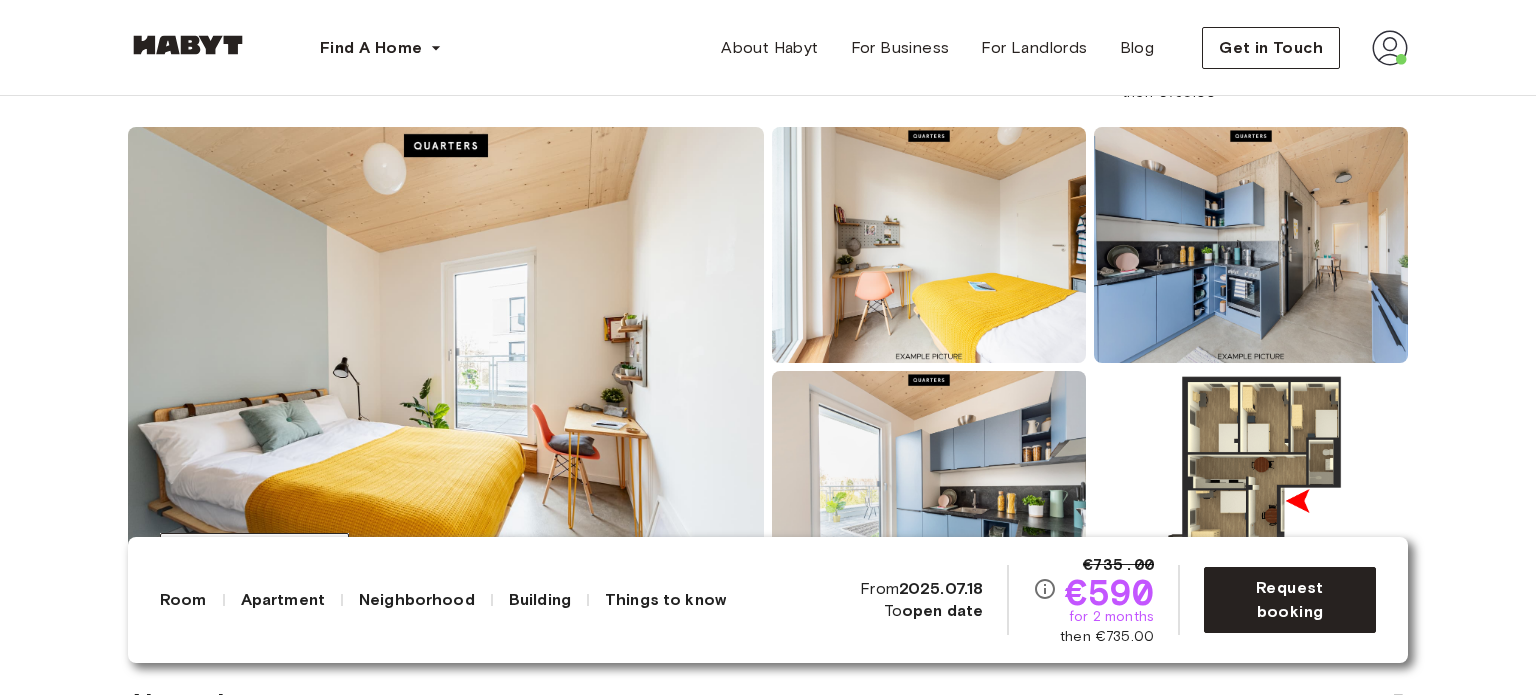 scroll, scrollTop: 142, scrollLeft: 0, axis: vertical 